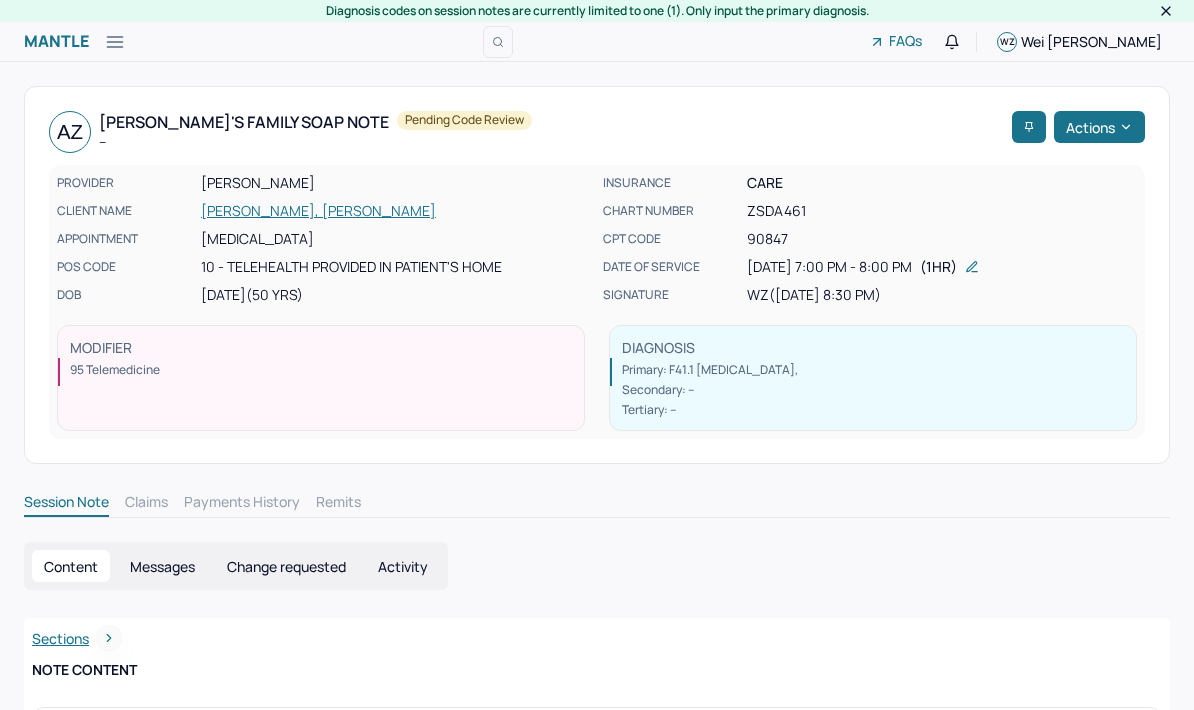 scroll, scrollTop: 61, scrollLeft: 301, axis: both 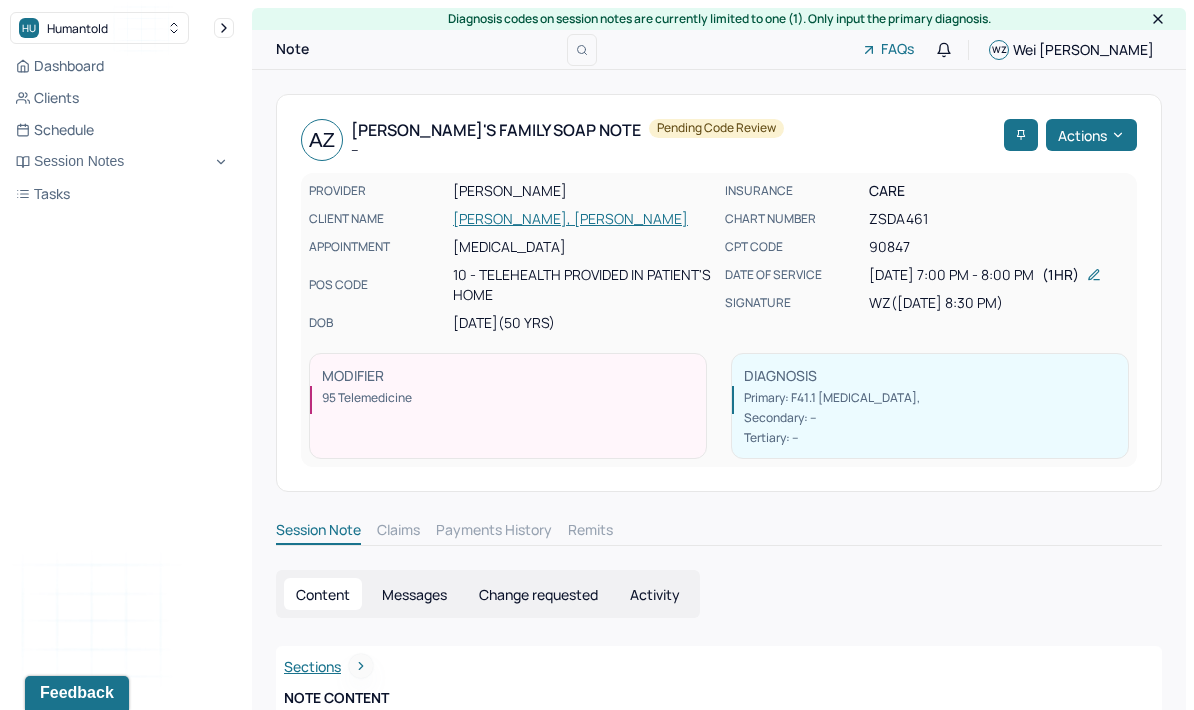 click on "Clients" at bounding box center (122, 98) 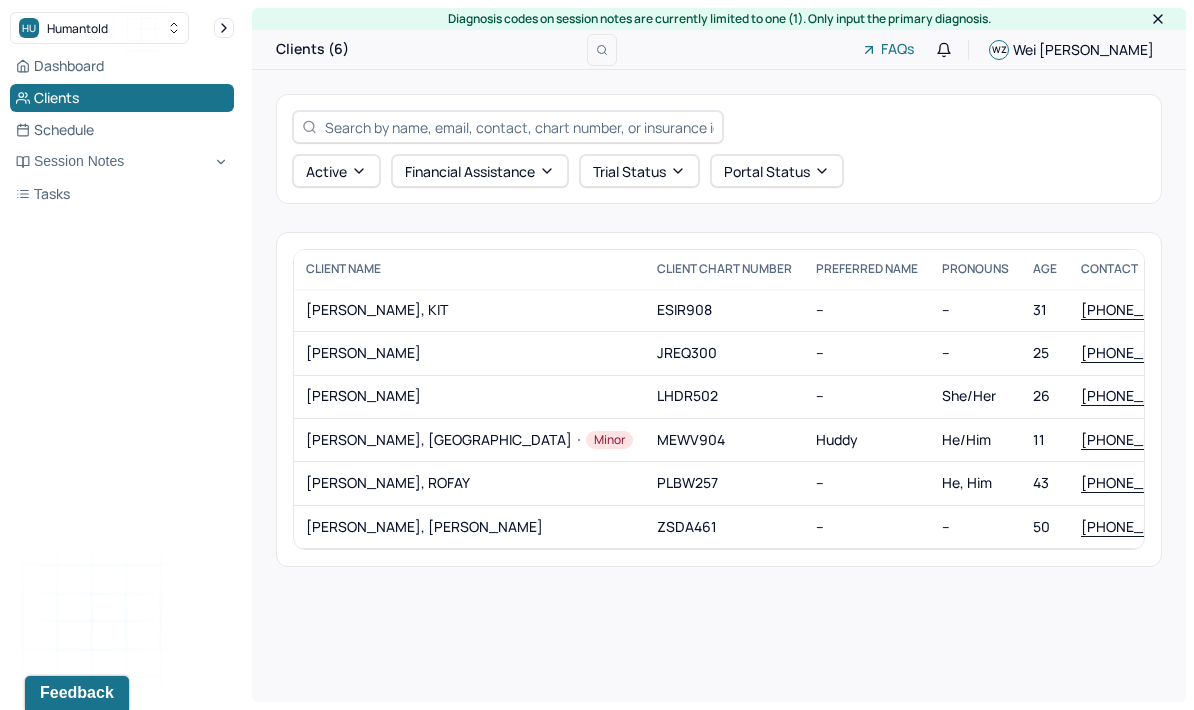 click on "[PERSON_NAME], [PERSON_NAME][GEOGRAPHIC_DATA]" at bounding box center [469, 440] 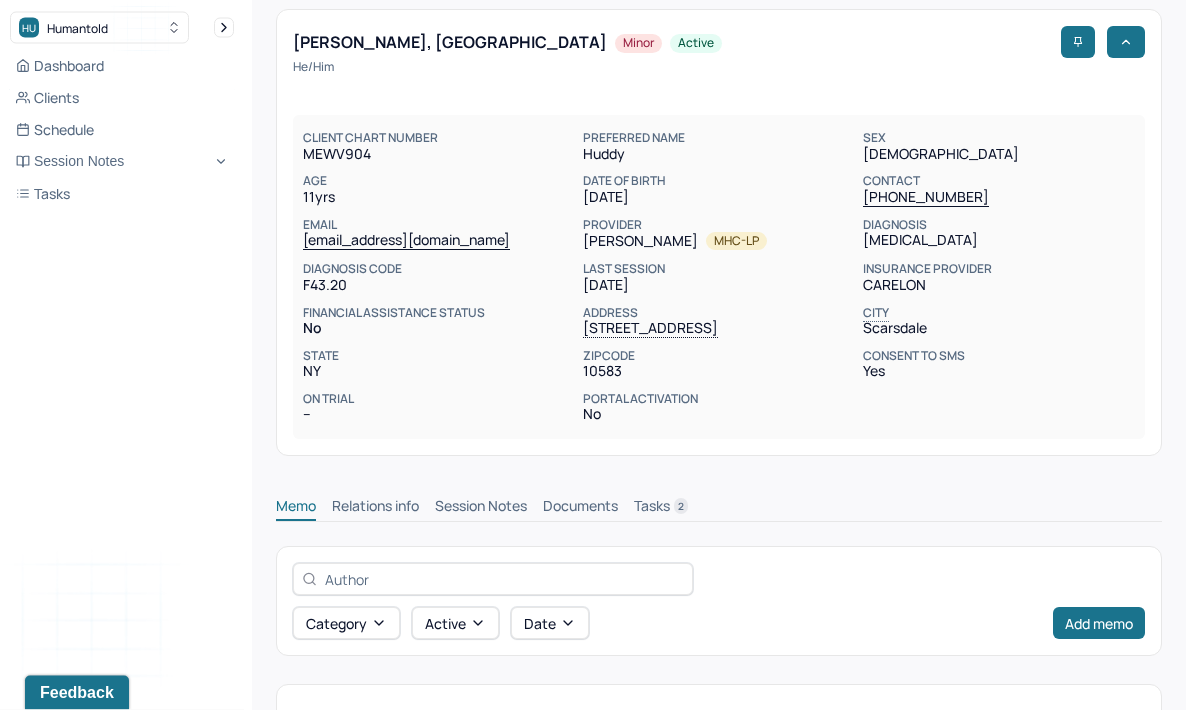 scroll, scrollTop: 170, scrollLeft: 0, axis: vertical 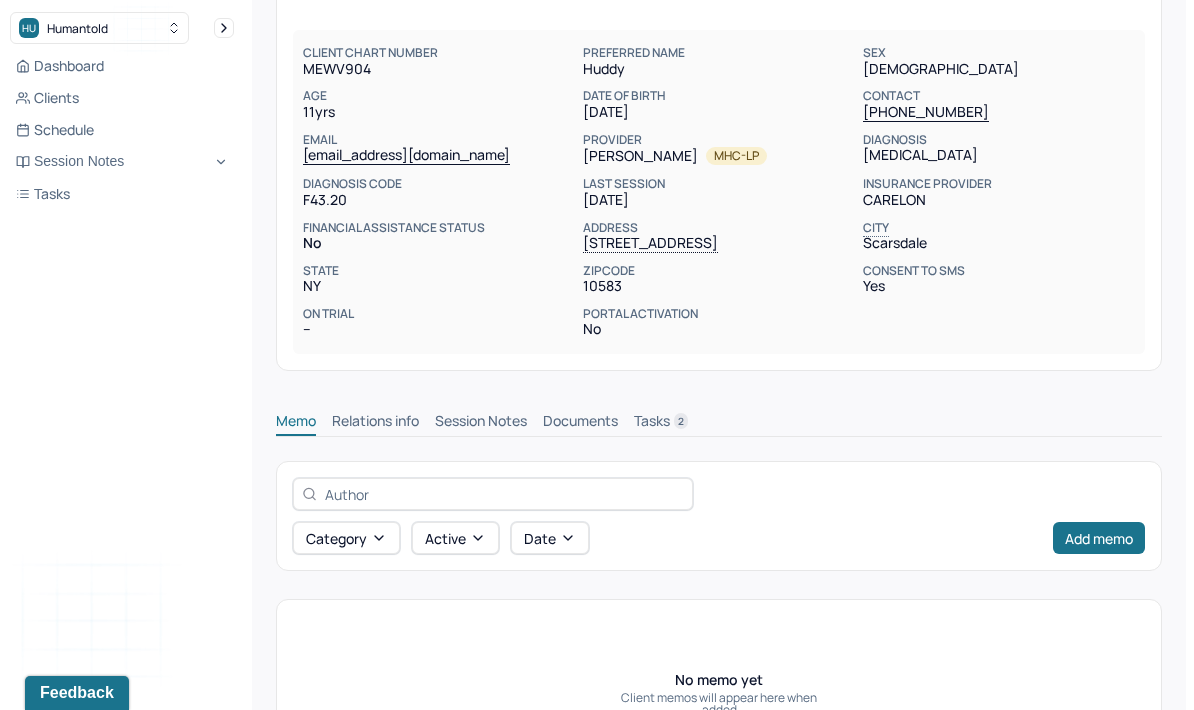 click on "Session Notes" at bounding box center [481, 423] 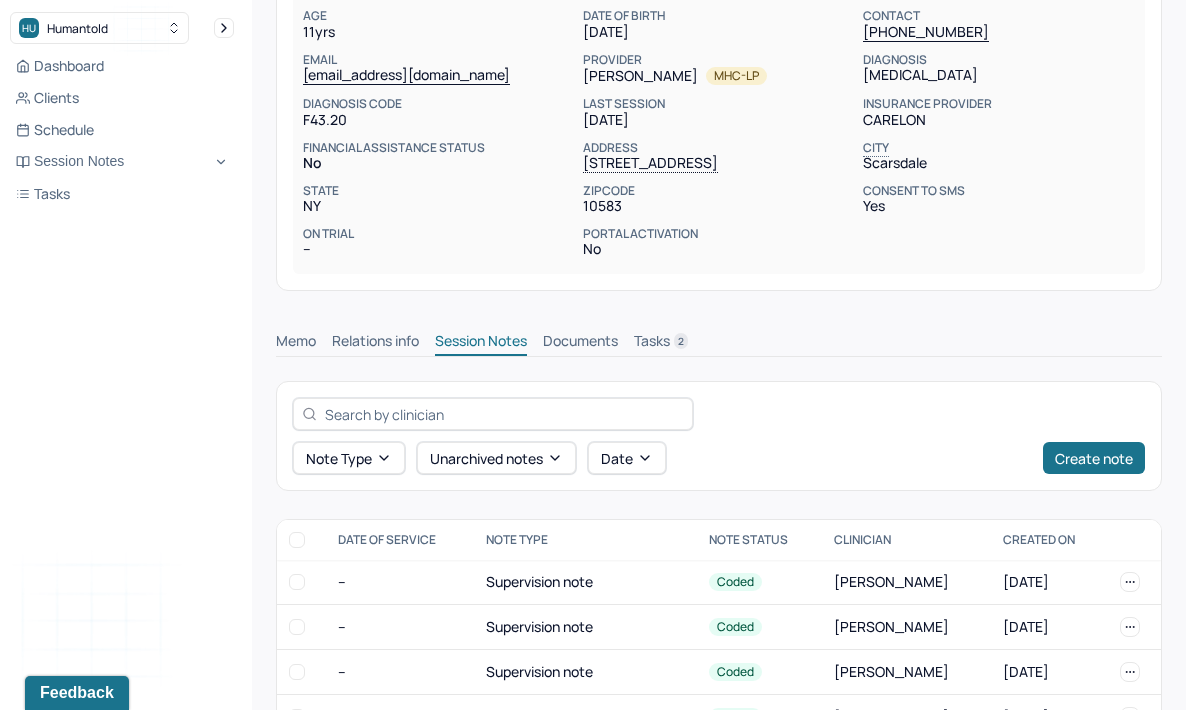 click on "Tasks 2" at bounding box center [661, 343] 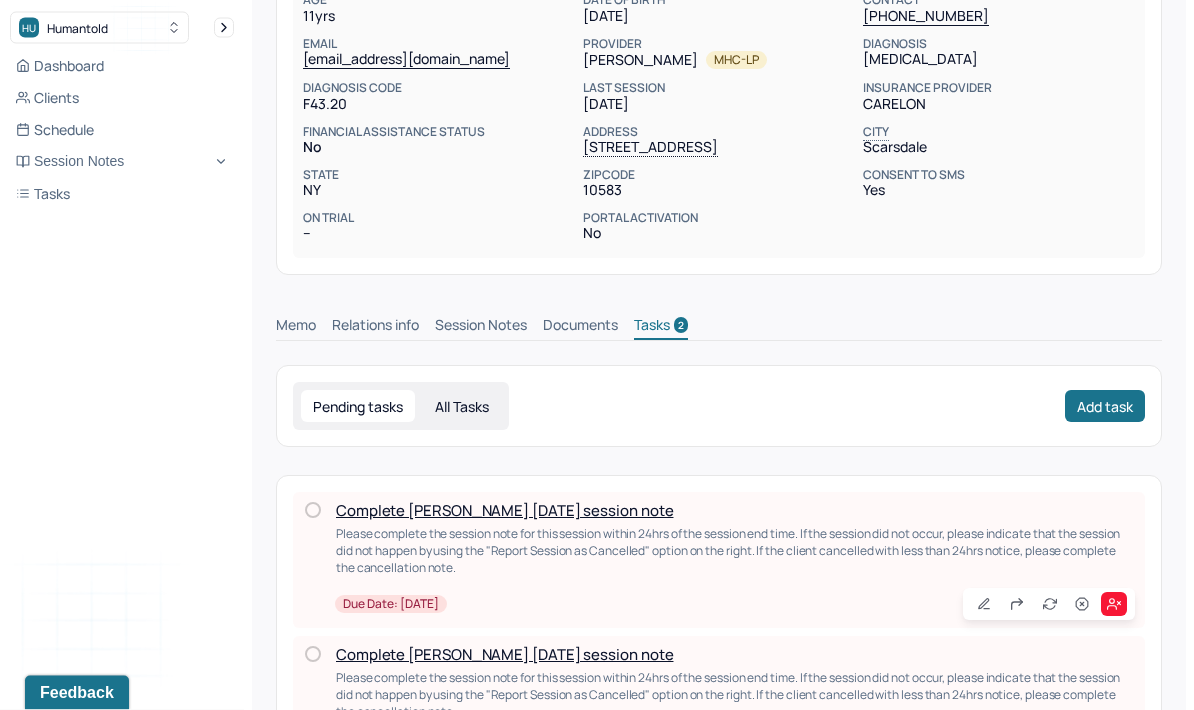 scroll, scrollTop: 286, scrollLeft: 0, axis: vertical 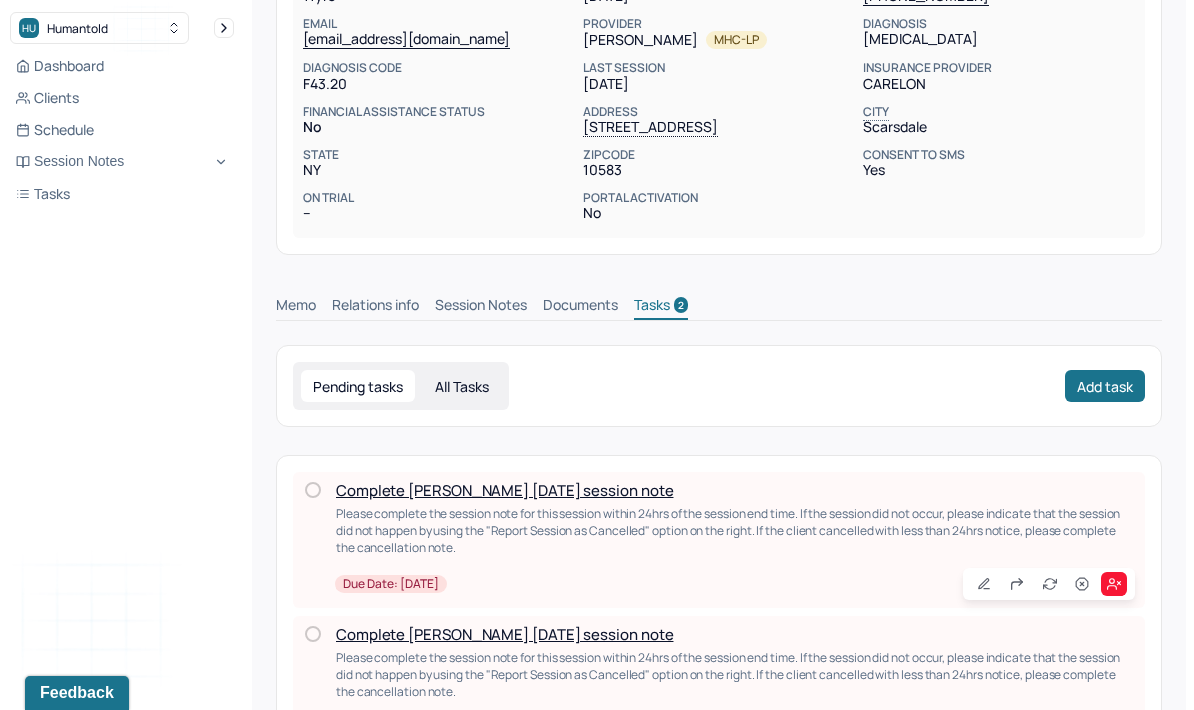 click 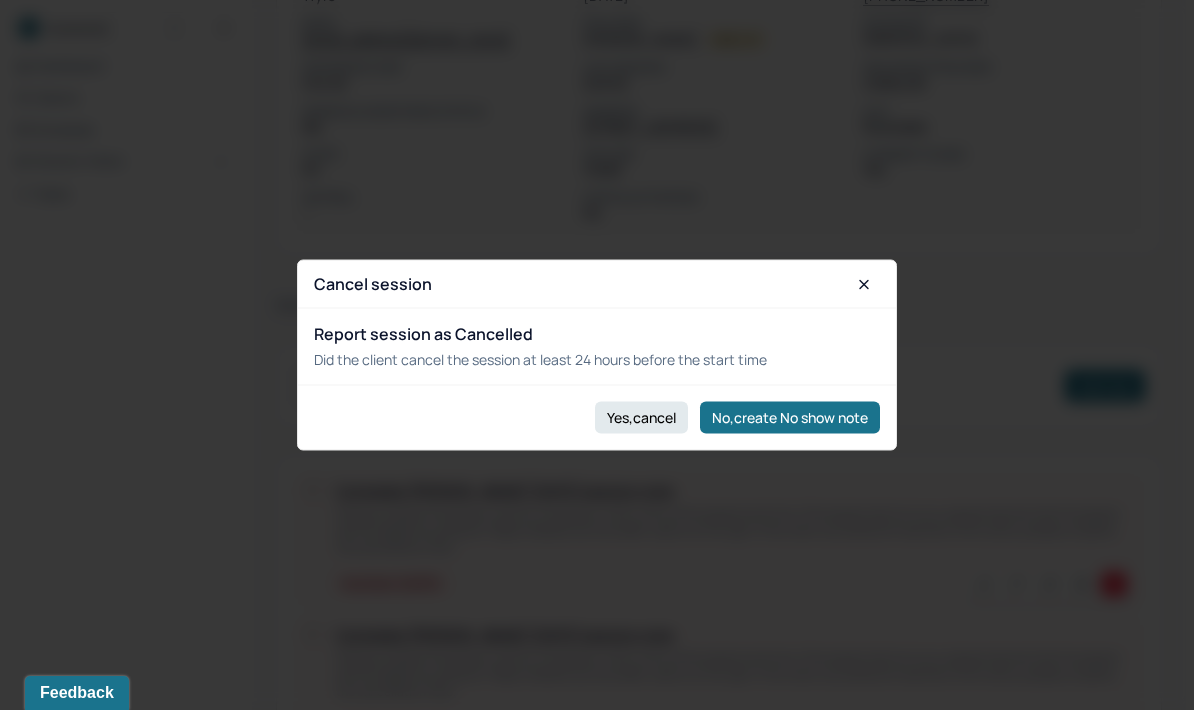 click on "Yes,cancel" at bounding box center (641, 417) 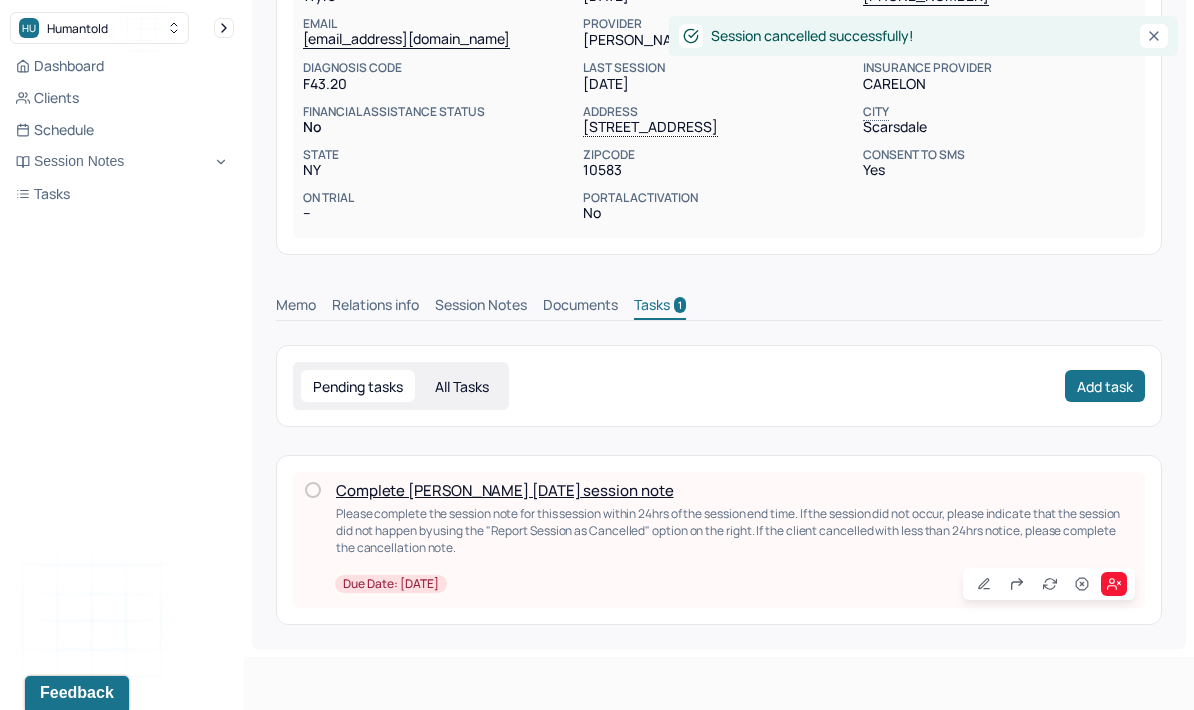 scroll, scrollTop: 142, scrollLeft: 0, axis: vertical 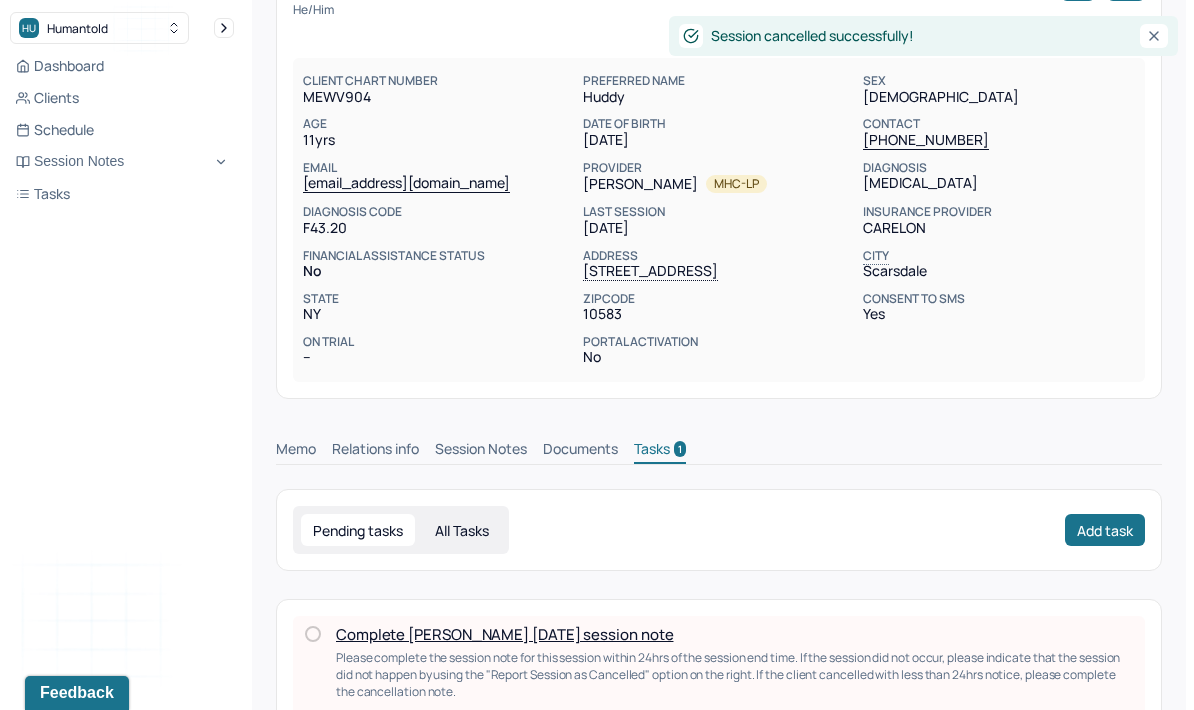 click 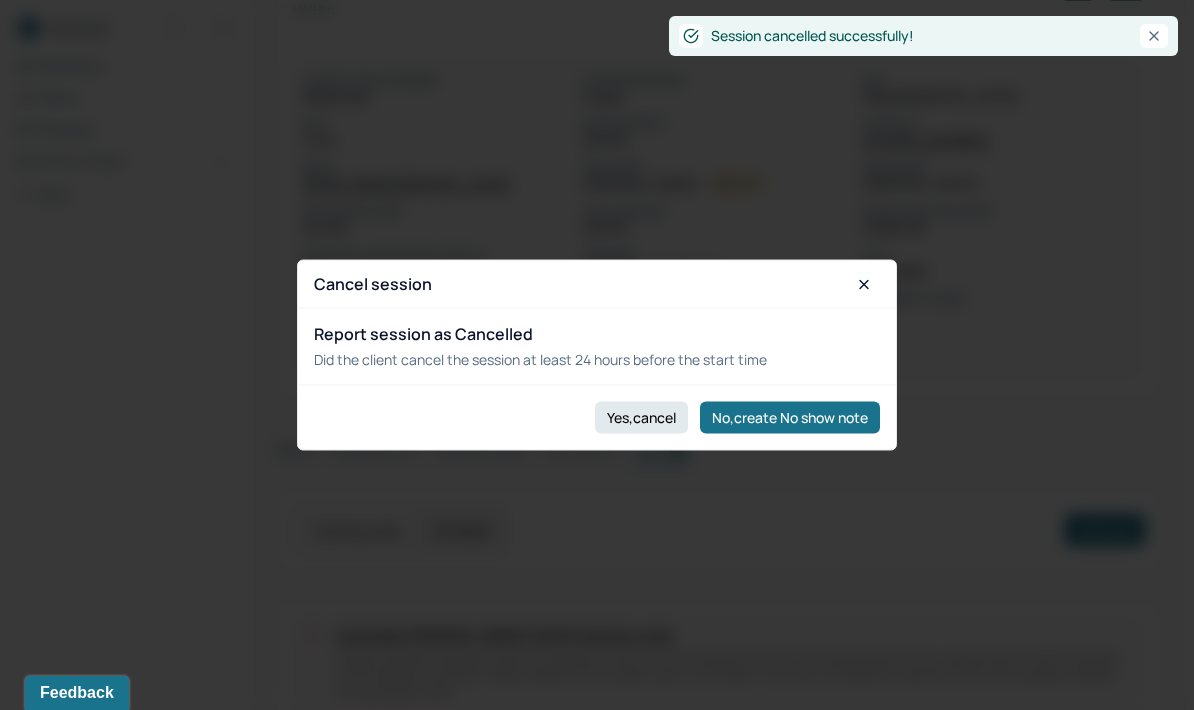 click on "Yes,cancel" at bounding box center (641, 417) 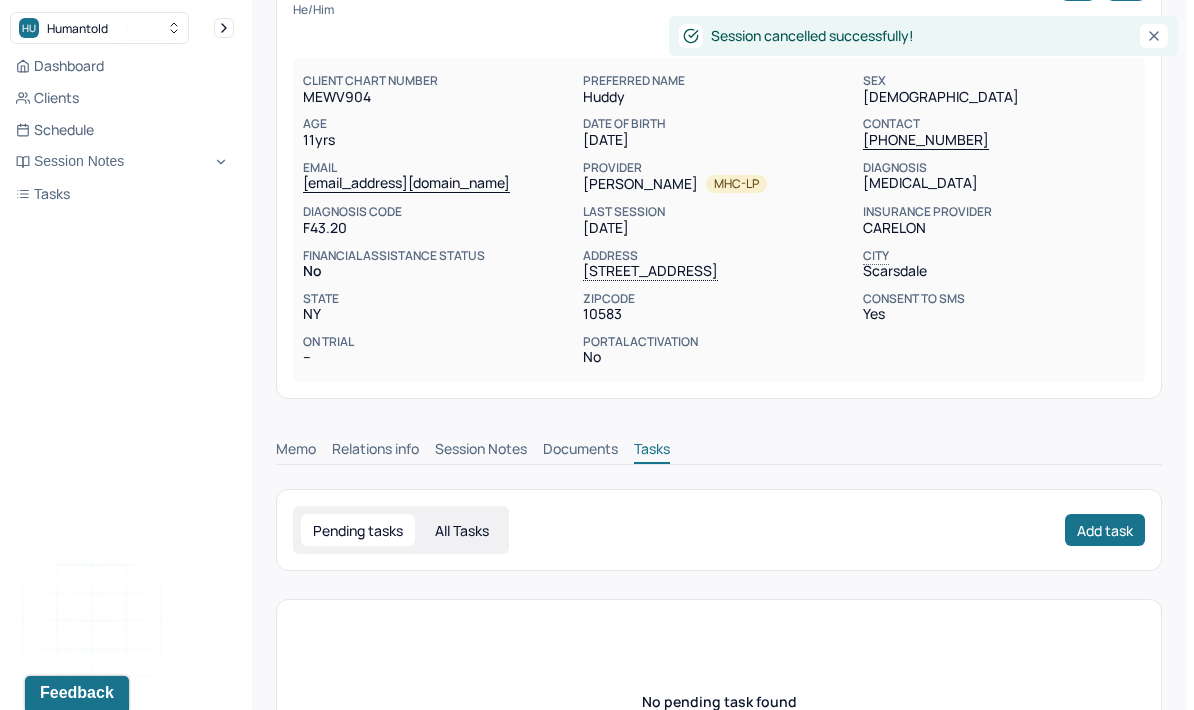 click on "Relations info" at bounding box center (375, 451) 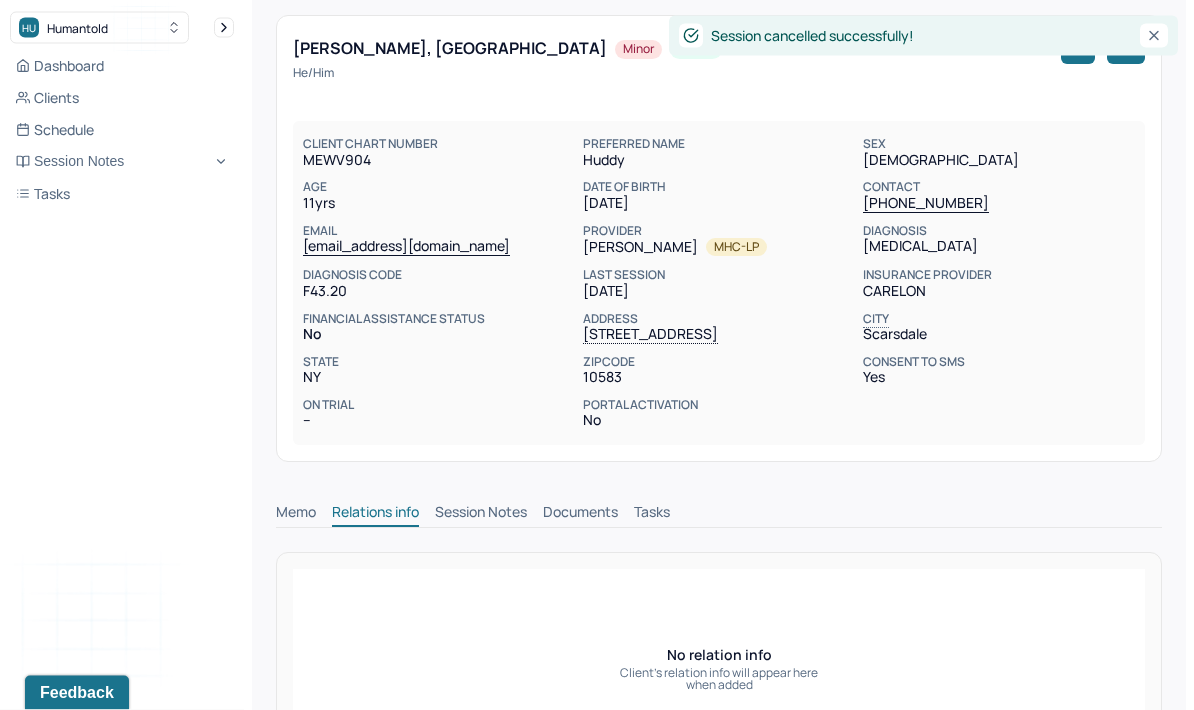 scroll, scrollTop: 79, scrollLeft: 0, axis: vertical 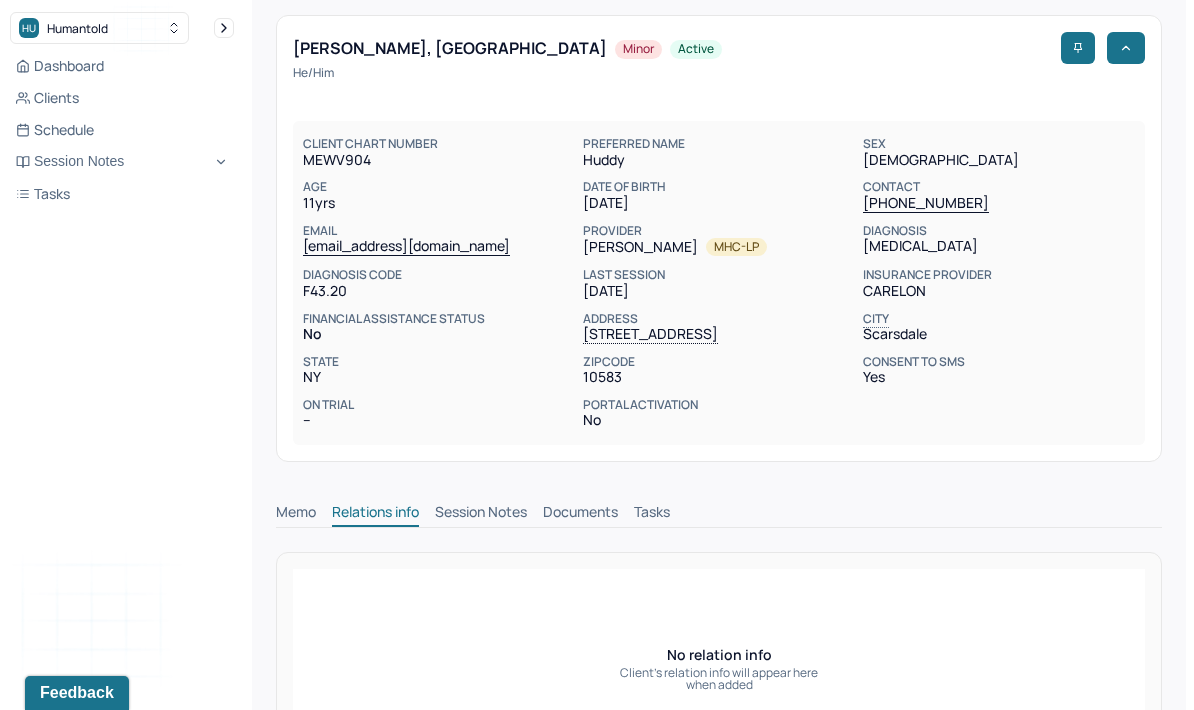 click on "Session Notes" at bounding box center [481, 514] 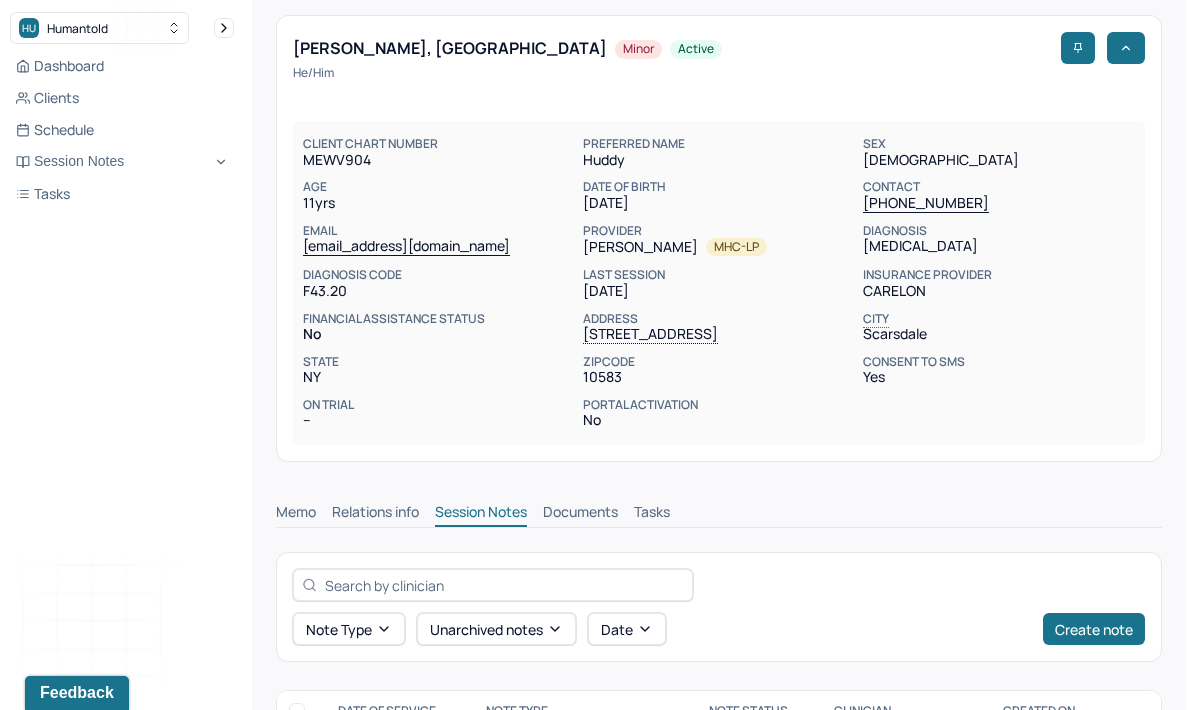click on "Create note" at bounding box center (1094, 629) 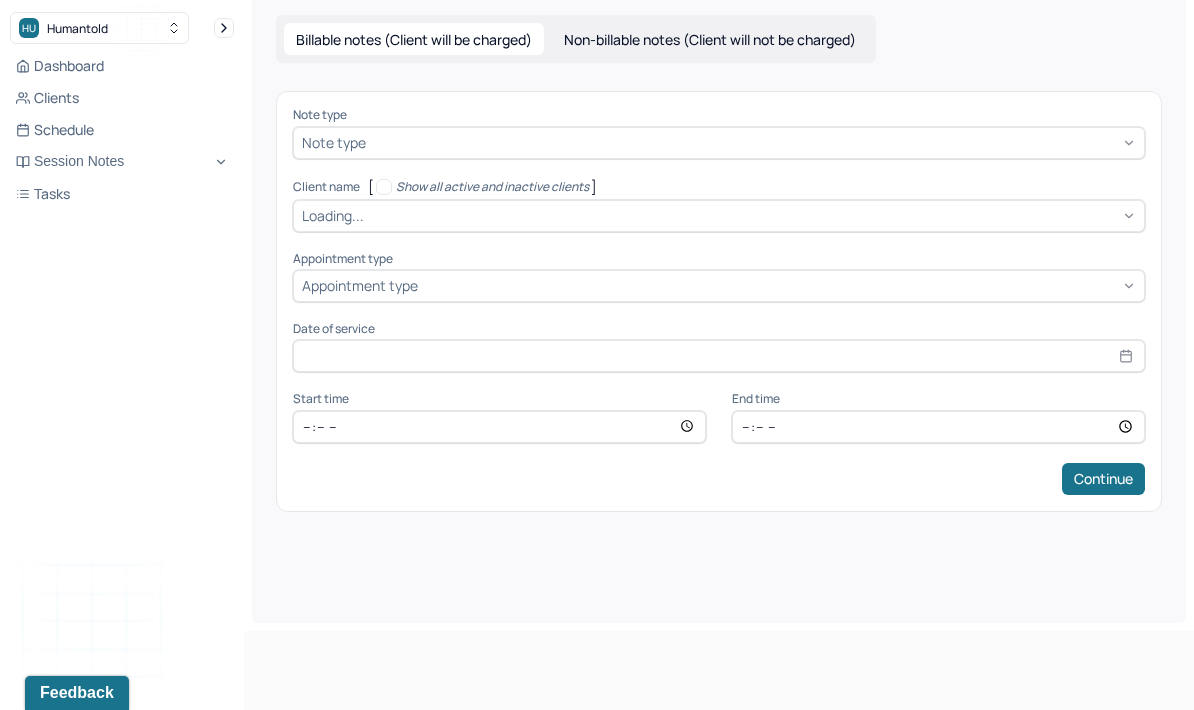 scroll, scrollTop: 0, scrollLeft: 0, axis: both 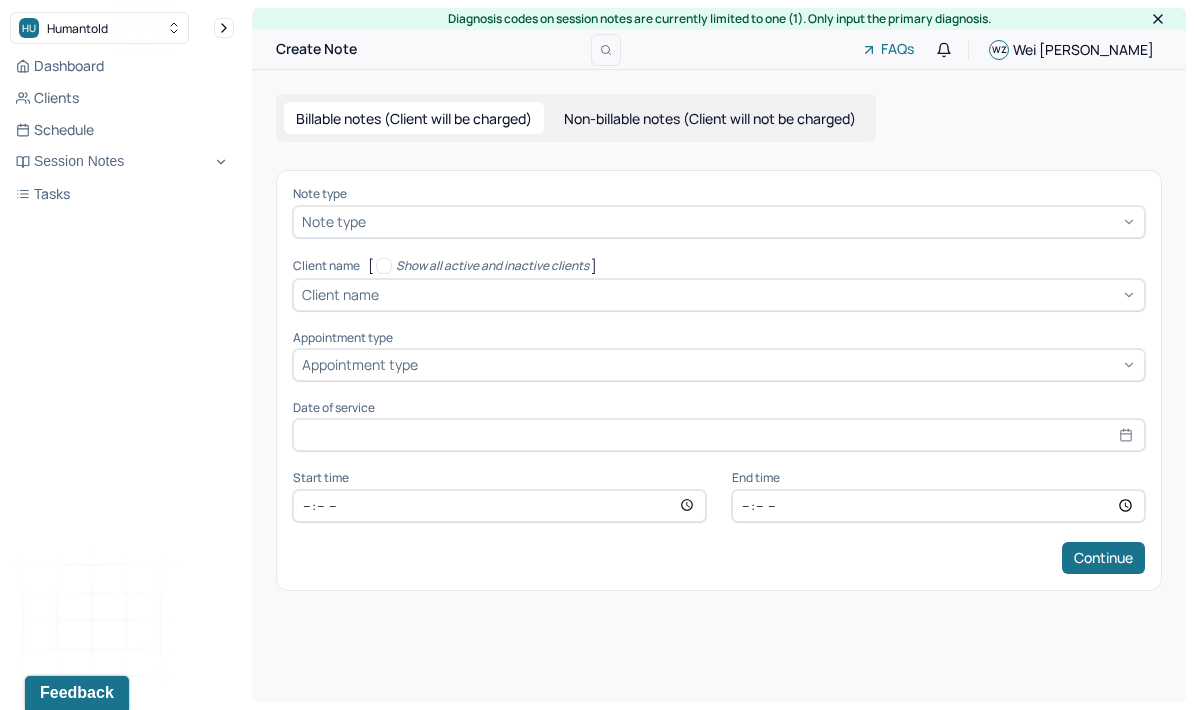 click on "Note type Note type" at bounding box center [719, 212] 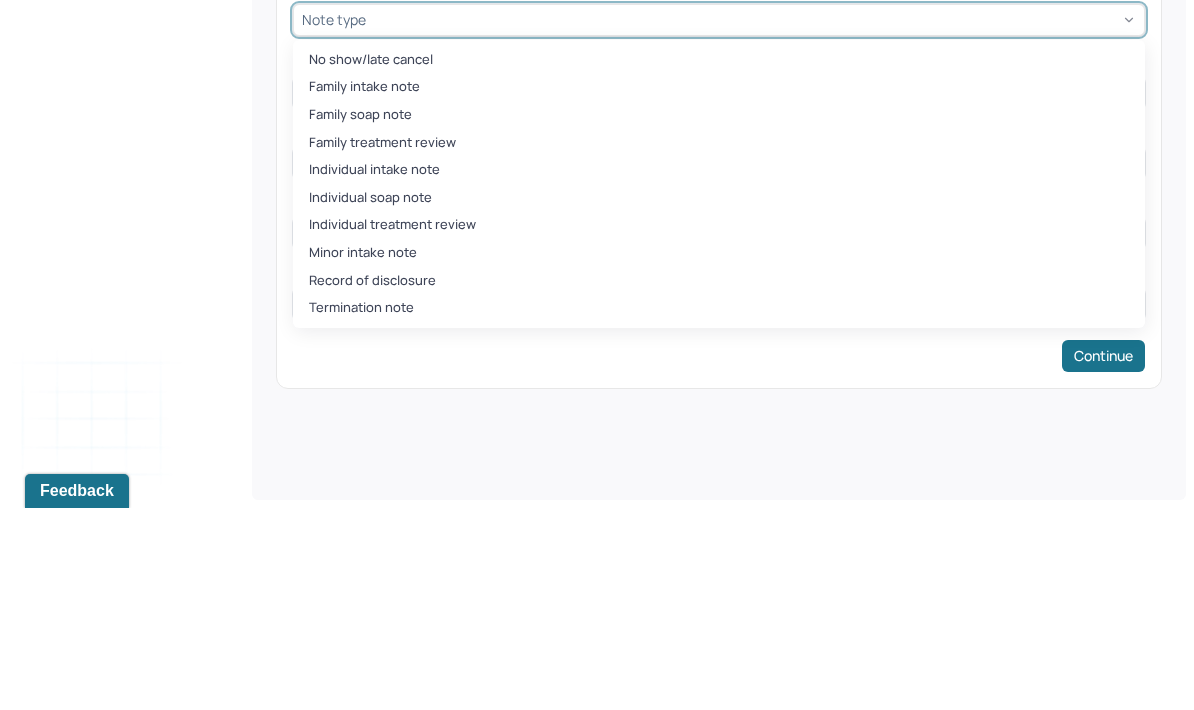 click on "Individual intake note" at bounding box center [719, 372] 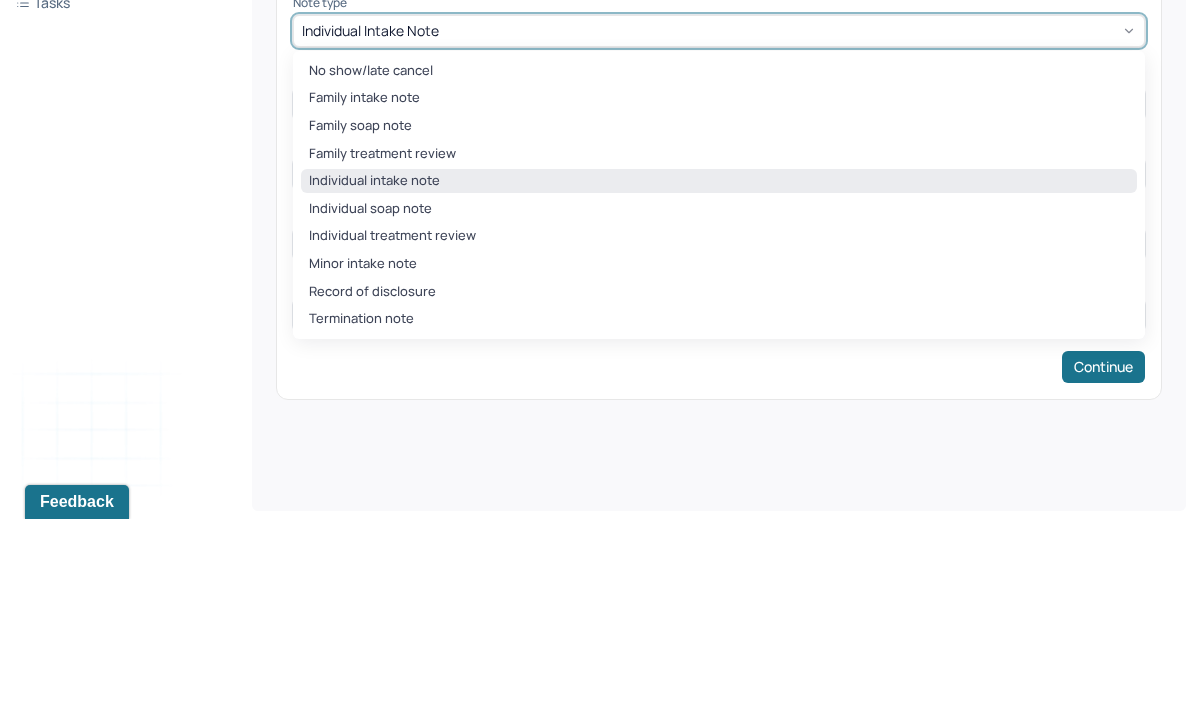 click on "Individual soap note" at bounding box center (719, 400) 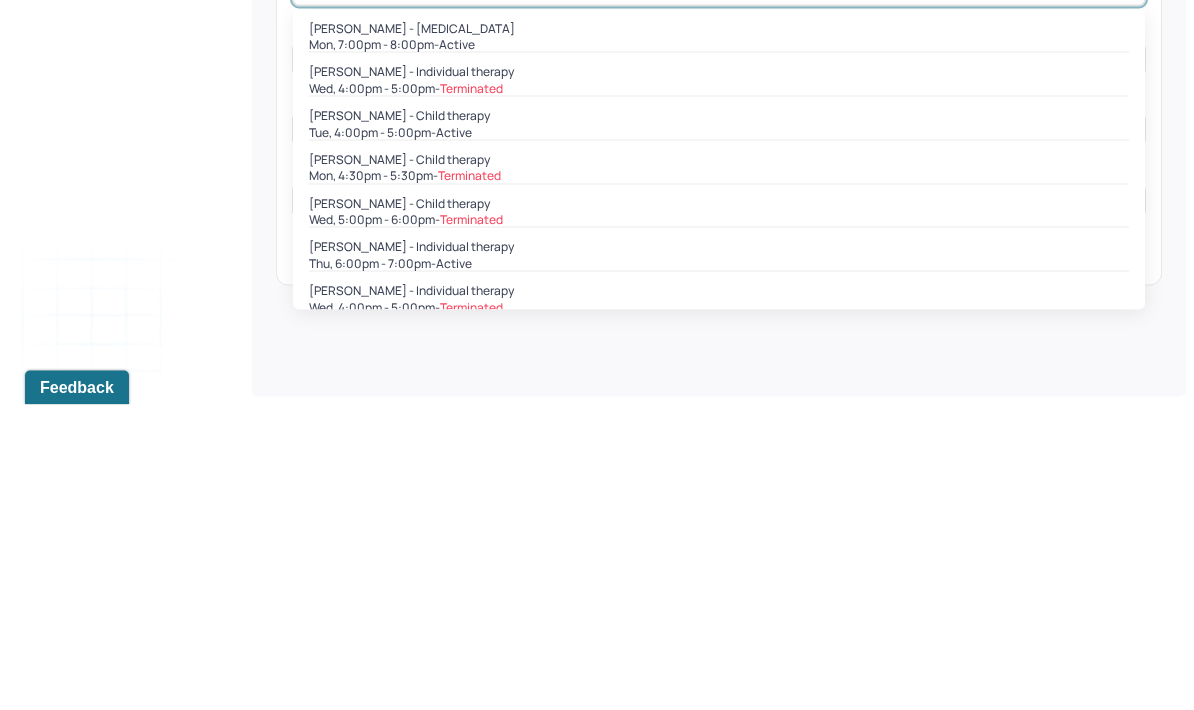 click on "Tue, 4:00pm - 5:00pm  -  active" at bounding box center (719, 438) 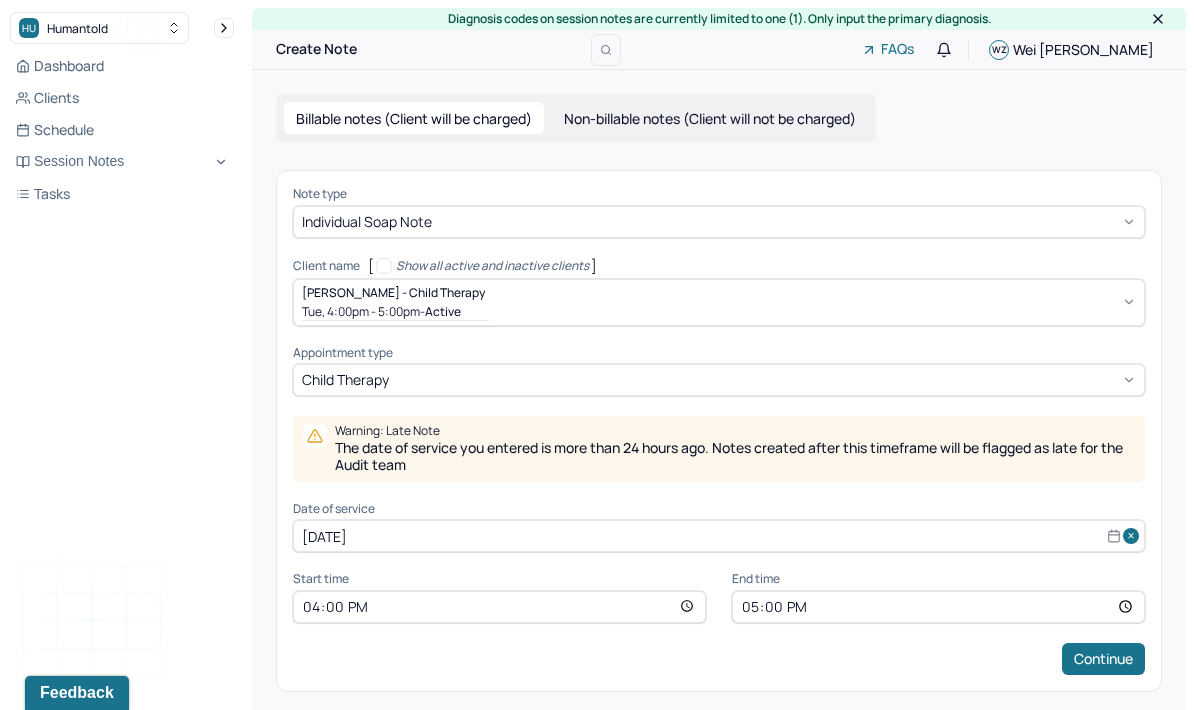 scroll, scrollTop: 7, scrollLeft: 0, axis: vertical 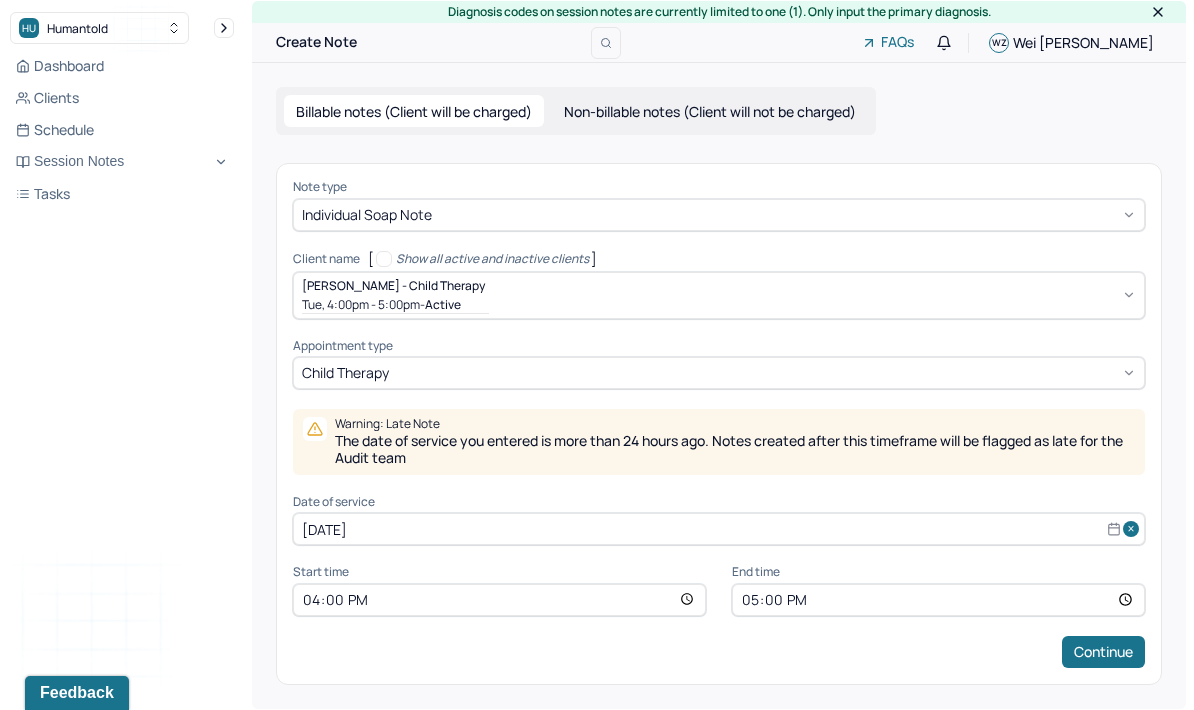 click on "[DATE]" at bounding box center [719, 529] 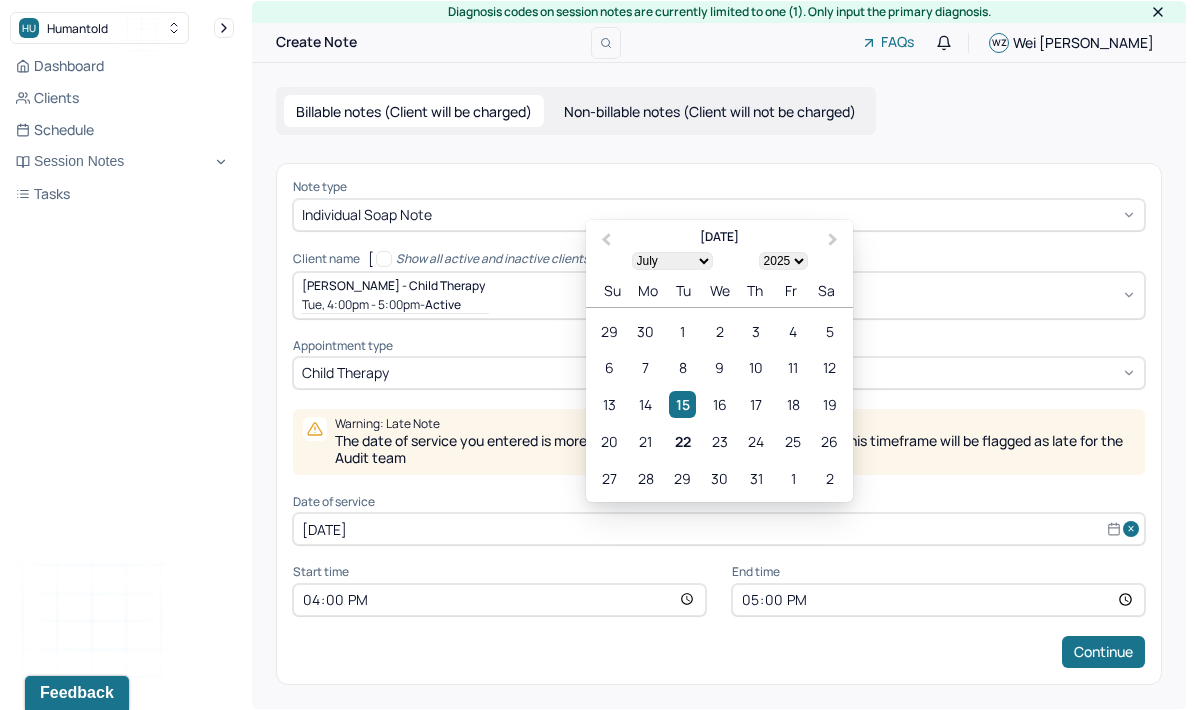 click on "22" at bounding box center [682, 441] 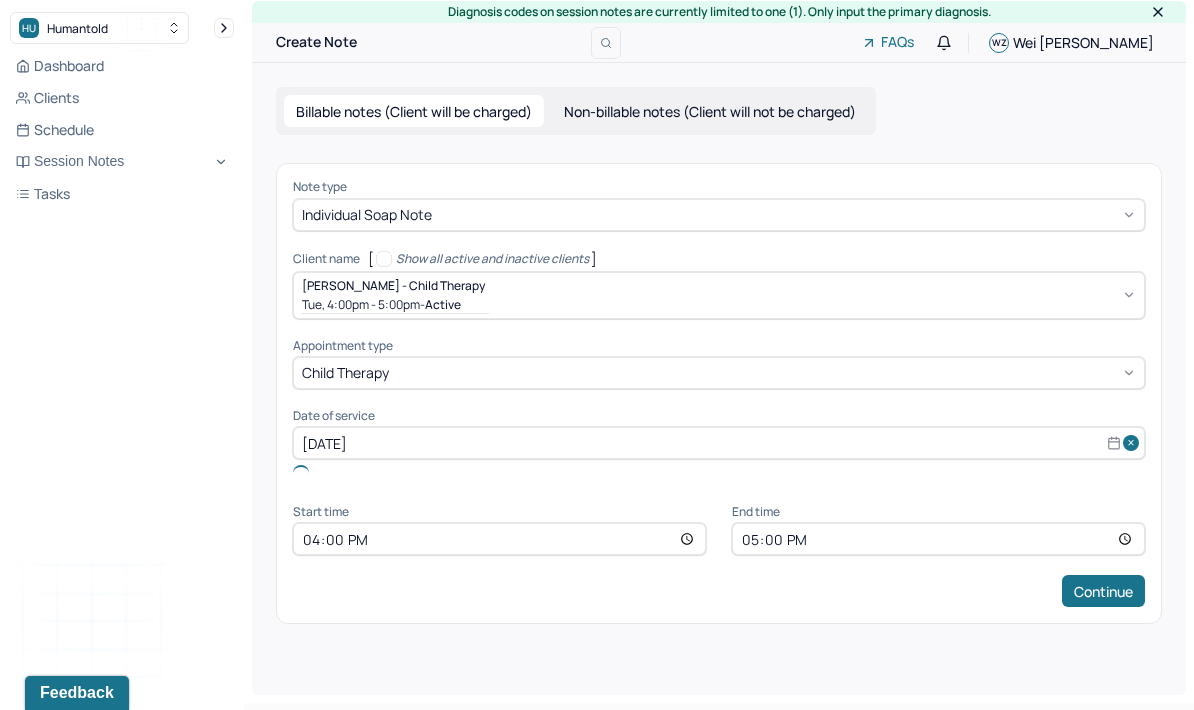 scroll, scrollTop: 0, scrollLeft: 0, axis: both 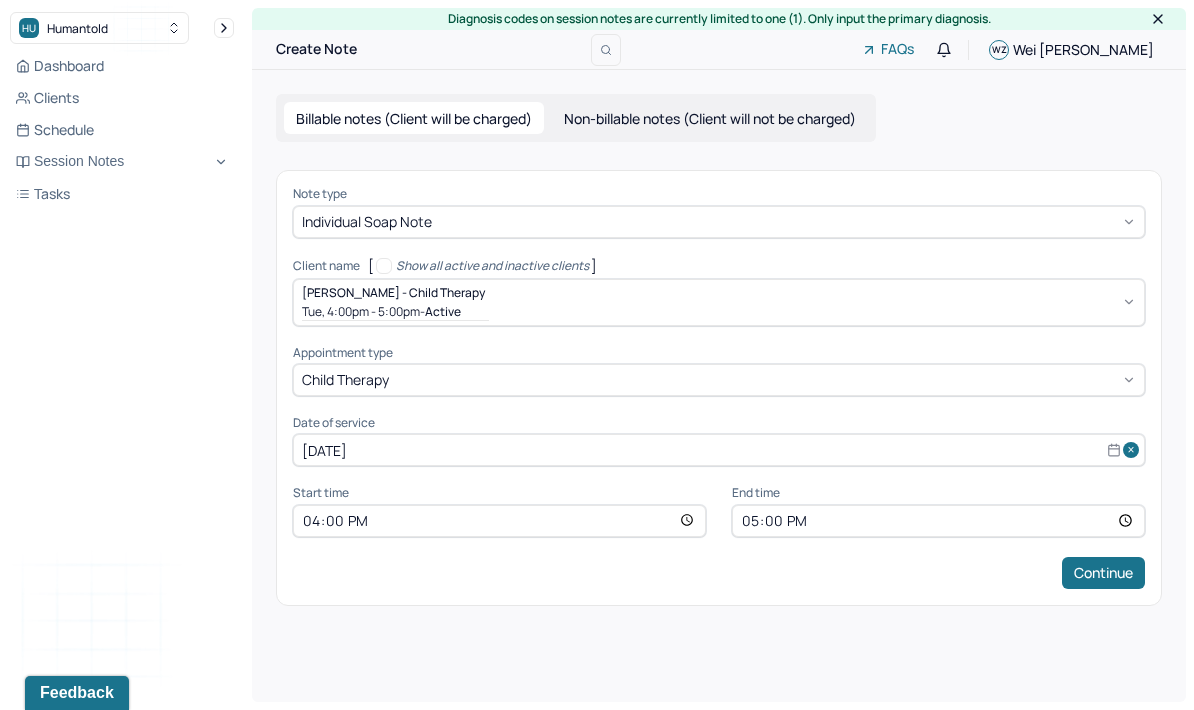 click on "Continue" at bounding box center (1103, 573) 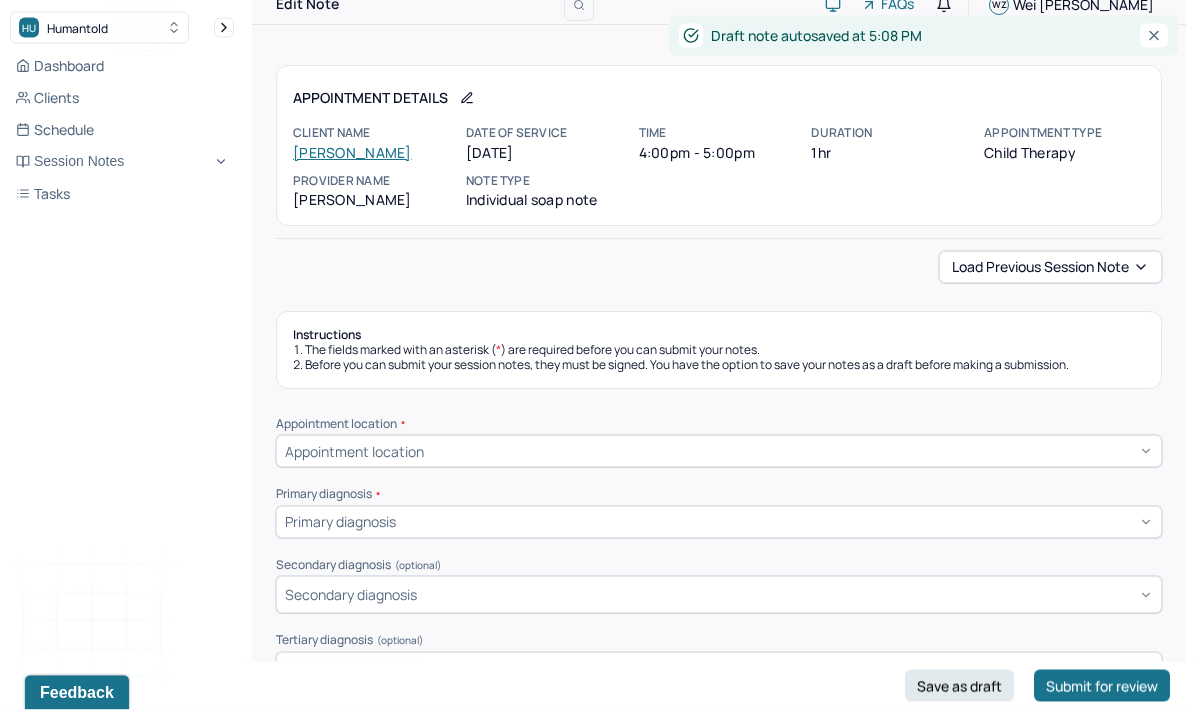 scroll, scrollTop: 49, scrollLeft: 0, axis: vertical 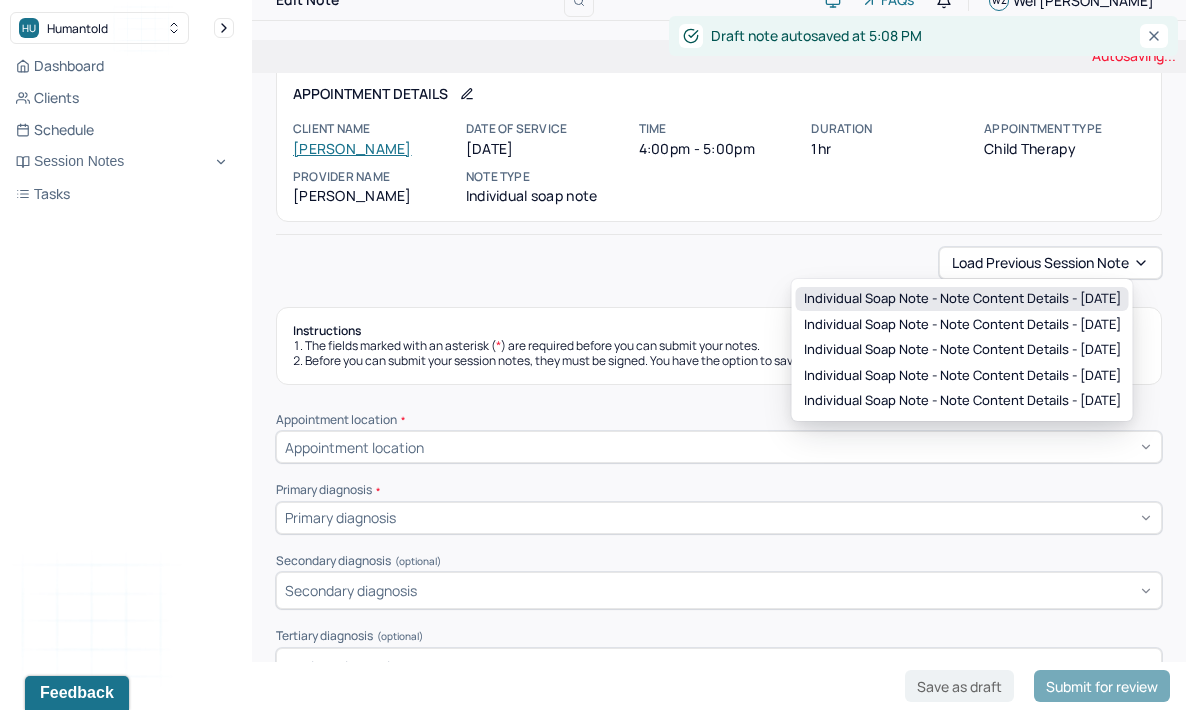 click on "Individual soap note   - Note content Details -   [DATE]" at bounding box center [962, 299] 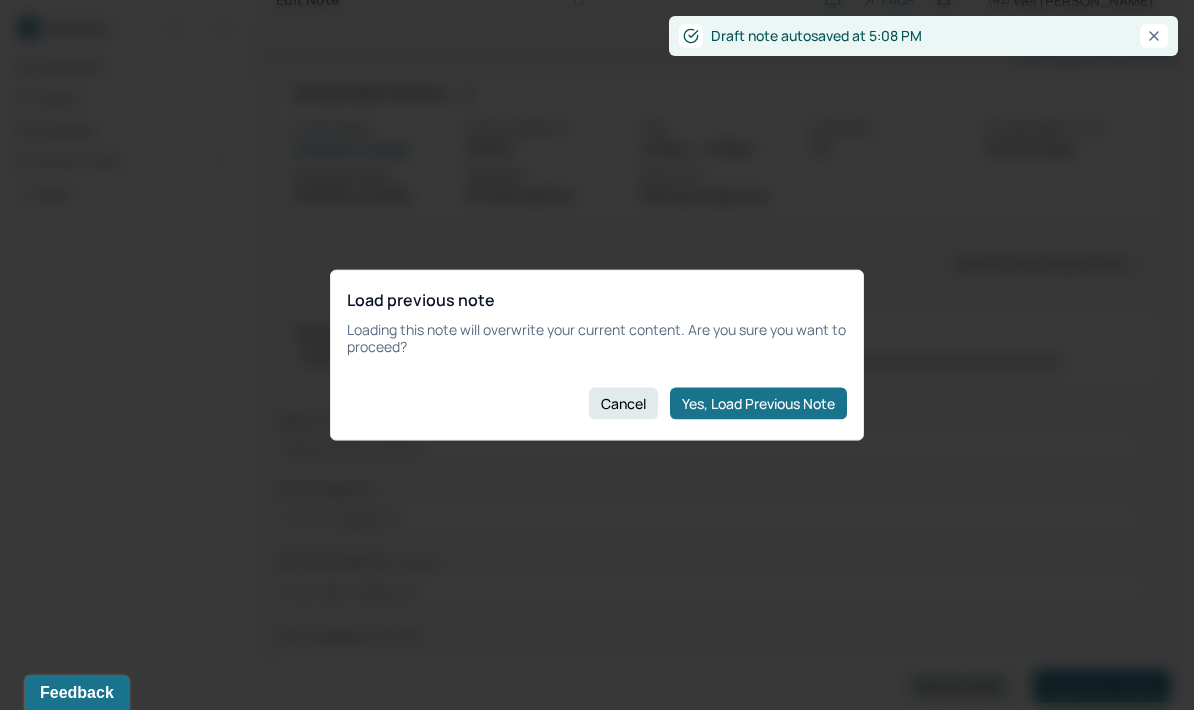scroll, scrollTop: 129, scrollLeft: 0, axis: vertical 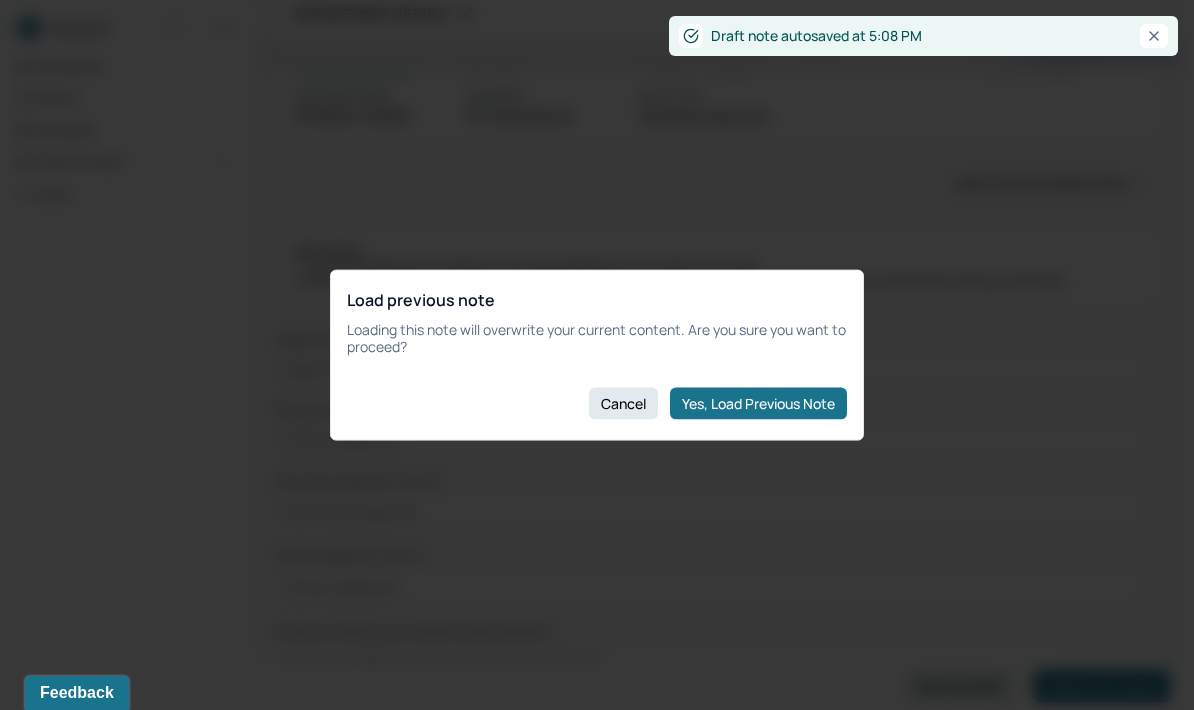 click on "Yes, Load Previous Note" at bounding box center [758, 403] 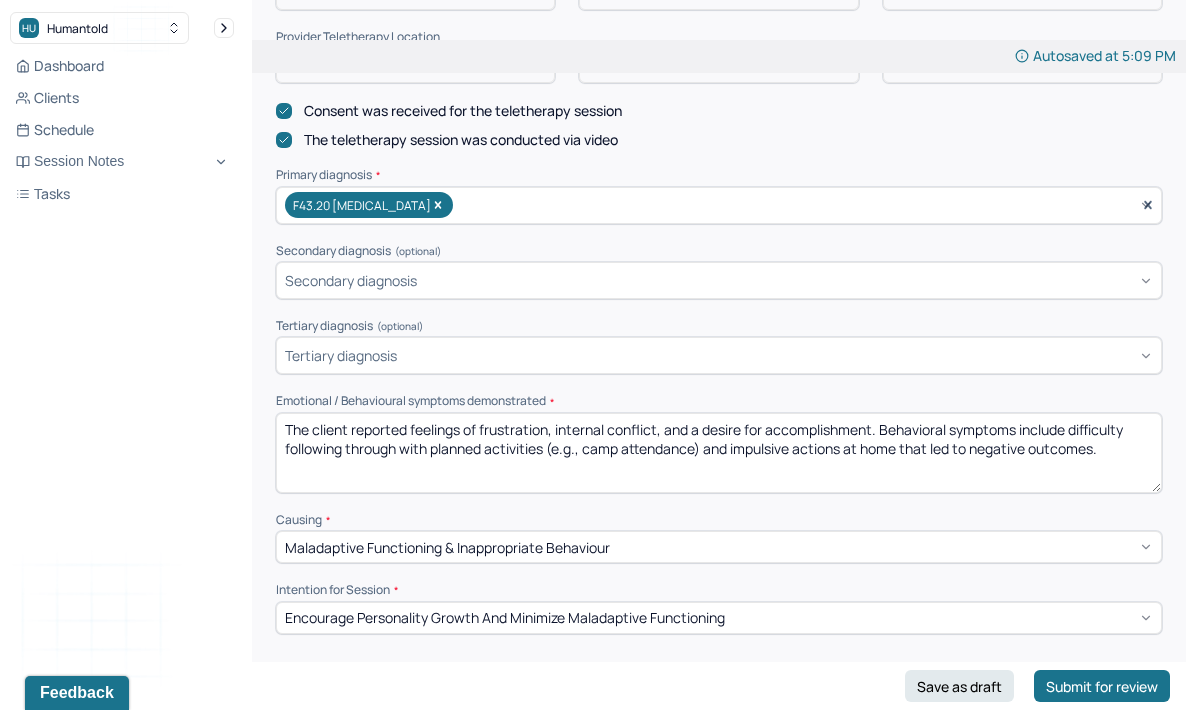 scroll, scrollTop: 579, scrollLeft: 0, axis: vertical 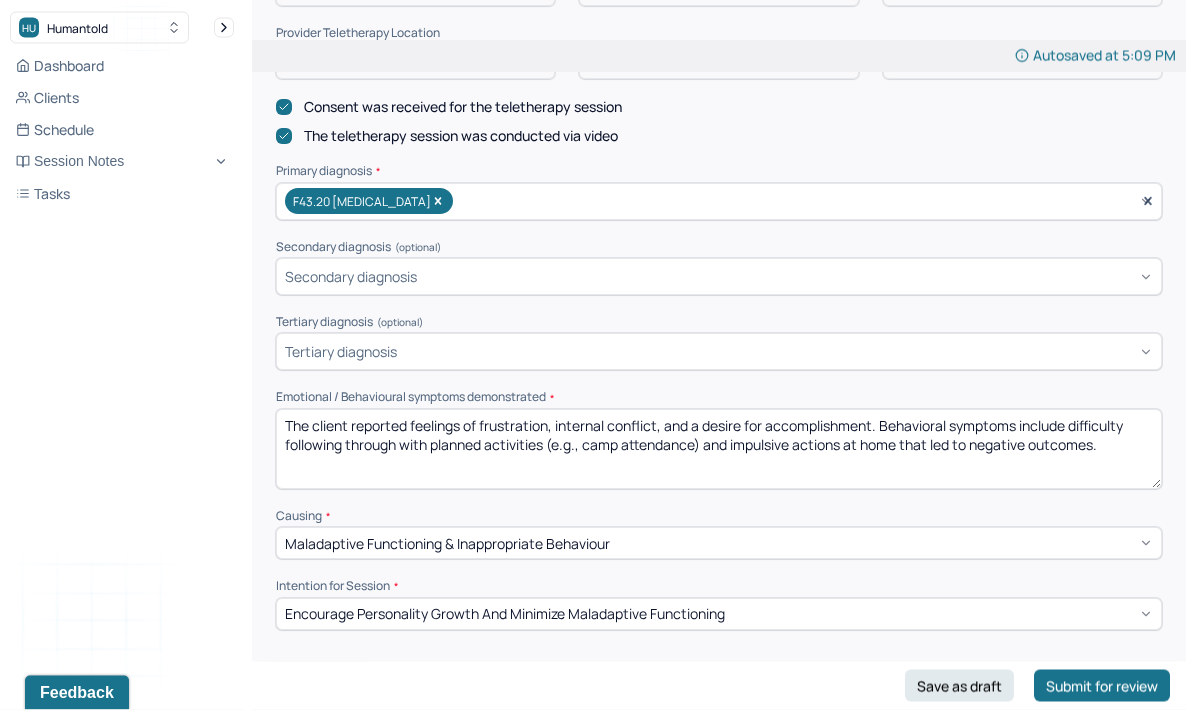 click on "The client reported feelings of frustration, internal conflict, and a desire for accomplishment. Behavioral symptoms include difficulty following through with planned activities (e.g., camp attendance) and impulsive actions at home that led to negative outcomes." at bounding box center (719, 450) 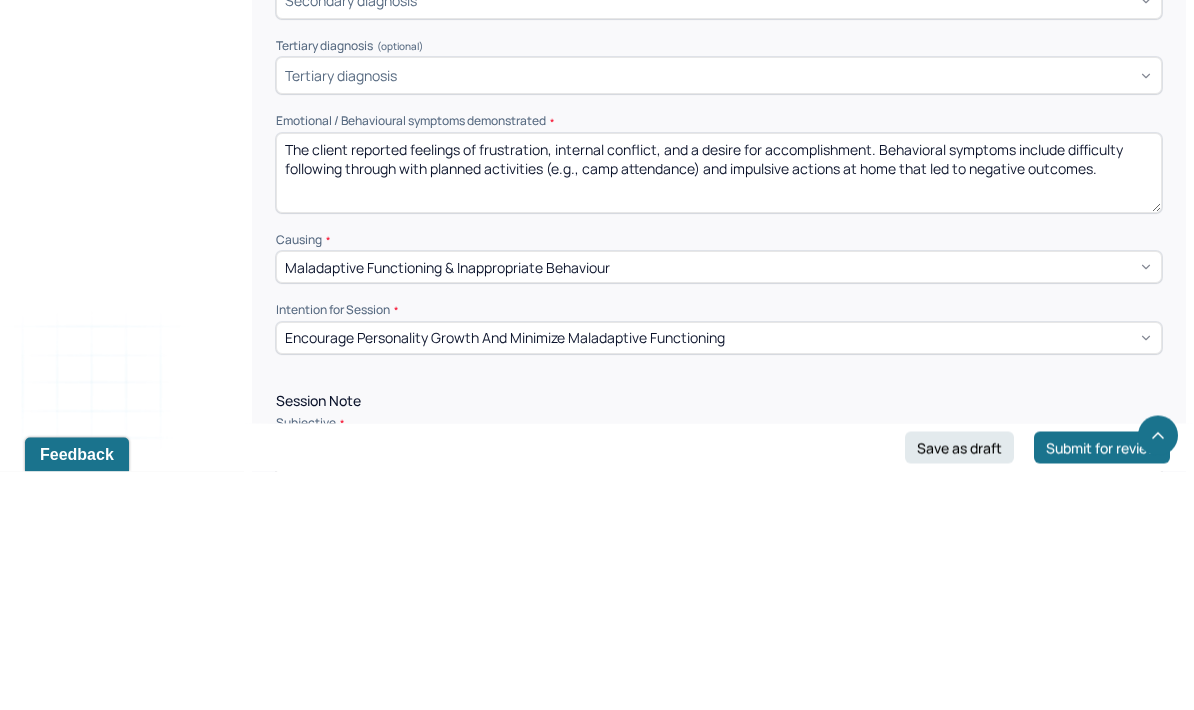 scroll, scrollTop: 621, scrollLeft: 0, axis: vertical 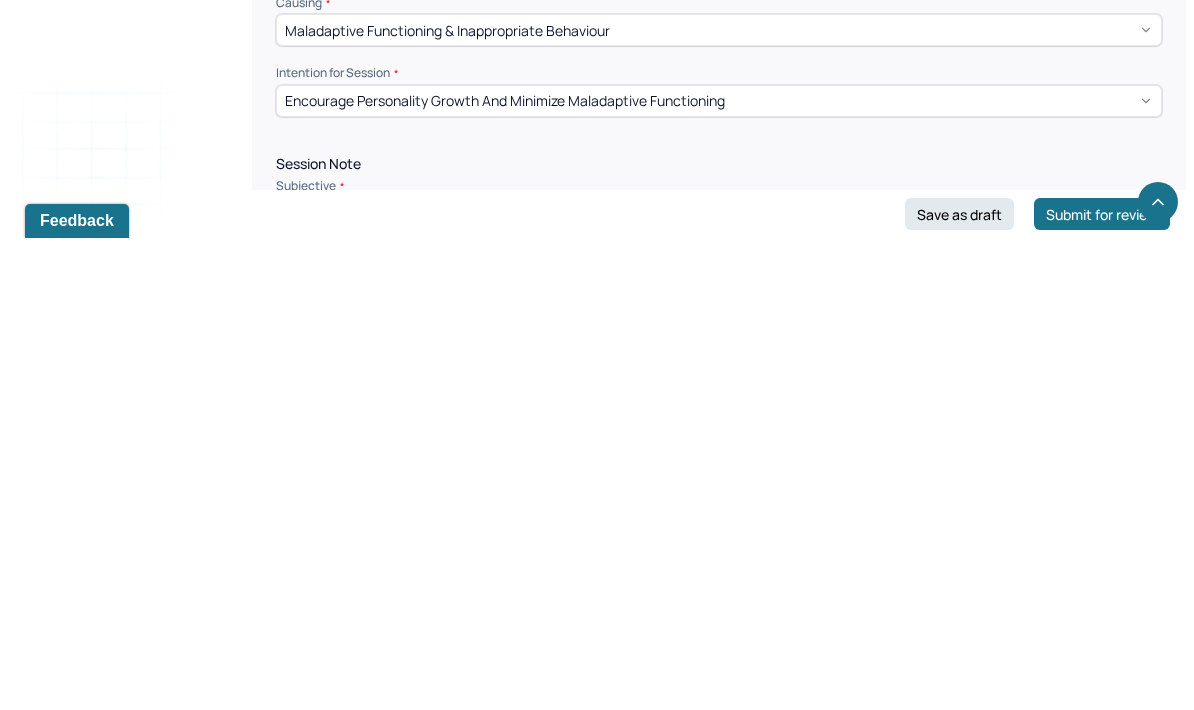 click on "The client expressed difficulty attending the camp he had signed up for, and explored underlying reasons and emotions tied to this decision. He recognized a need for mental preparation and shared a desire to not “waste the summer,” expressing a wish for a sense of accomplishment. He also reported two recent incidents at home triggered by impulsive actions, which left him feeling mentally stuck, frustrated, and conflicted." at bounding box center [719, 742] 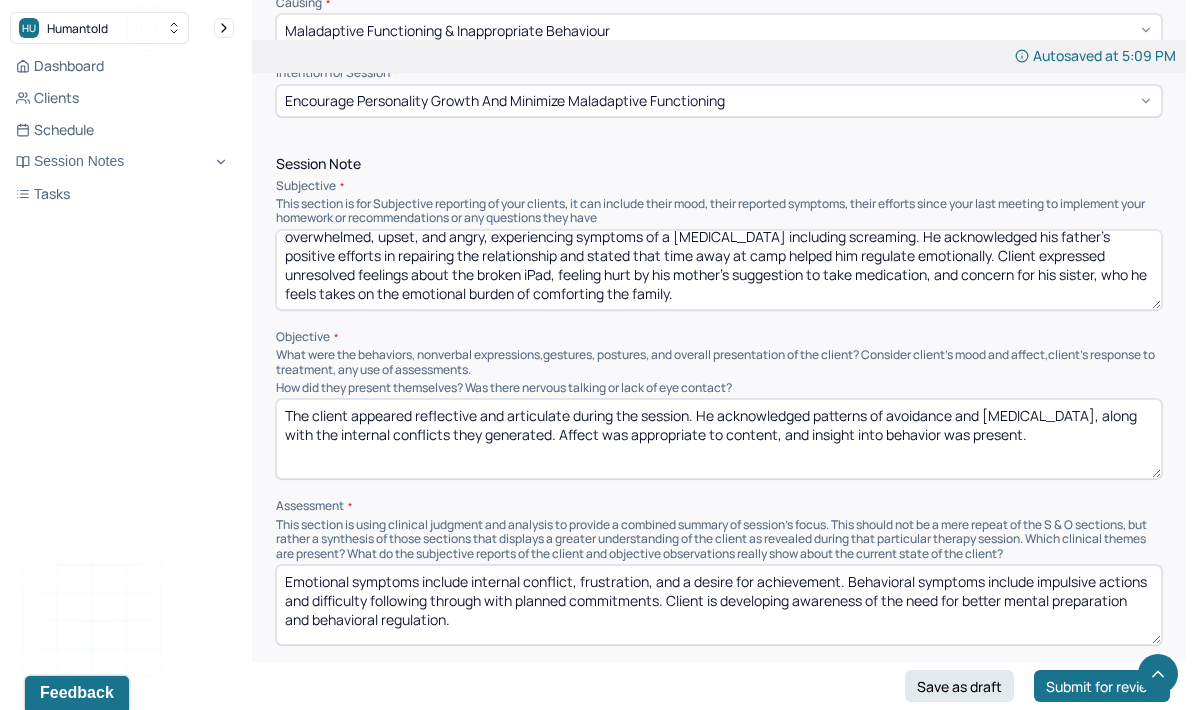 scroll, scrollTop: 53, scrollLeft: 0, axis: vertical 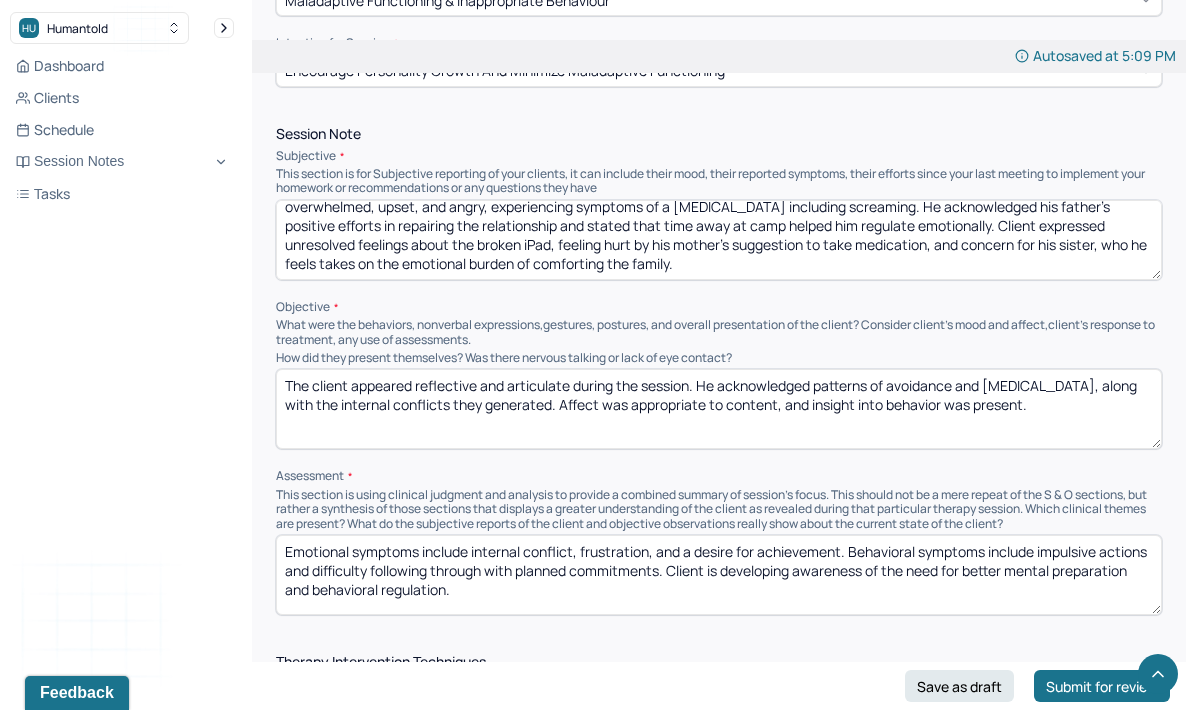 type on "Client discussed a recent intense family conflict that stemmed from not following through on packing for camp, which escalated after his father overheard him making hurtful comments about his mother and subsequently slammed the client’s iPad. Client reported feeling overwhelmed, upset, and angry, experiencing symptoms of a [MEDICAL_DATA] including screaming. He acknowledged his father’s positive efforts in repairing the relationship and stated that time away at camp helped him regulate emotionally. Client expressed unresolved feelings about the broken iPad, feeling hurt by his mother’s suggestion to take medication, and concern for his sister, who he feels takes on the emotional burden of comforting the family." 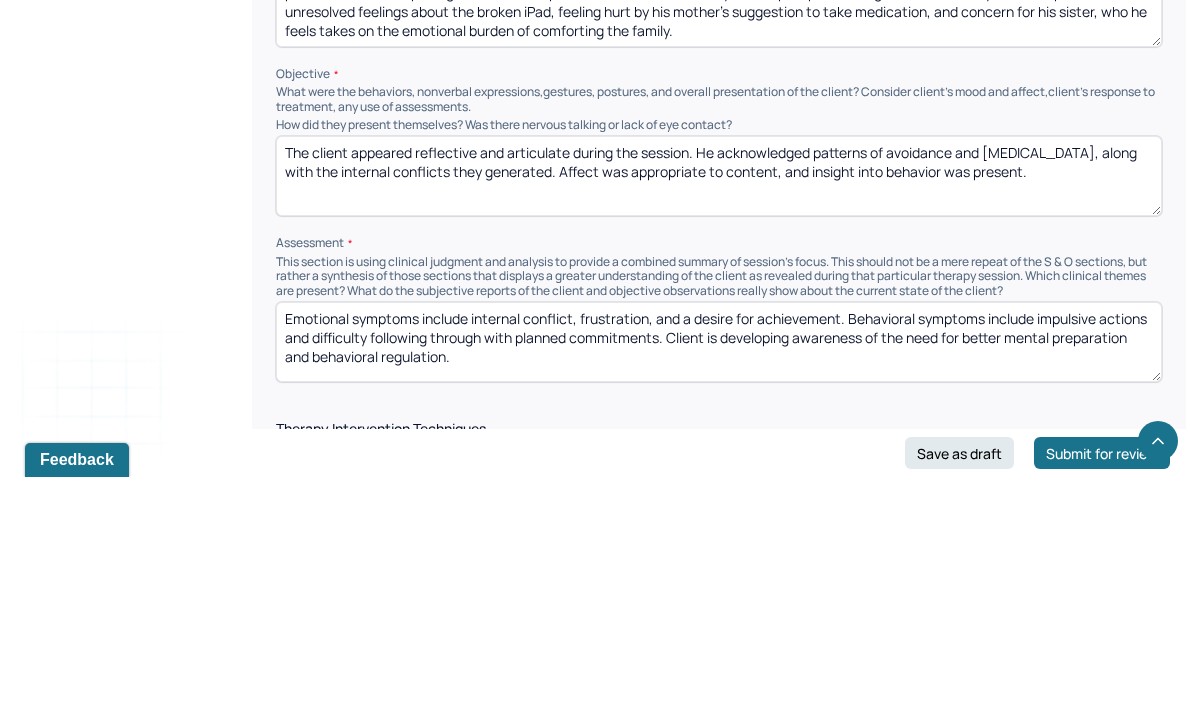 paste on "Client presented with heightened emotional reactivity and distress while recounting the event. He was able to identify and label a wide range of emotions and demonstrated improved emotional regulation after having time to reflect. Client spoke with increased clarity when discussing unresolved issues and displayed insight into family dynamics" 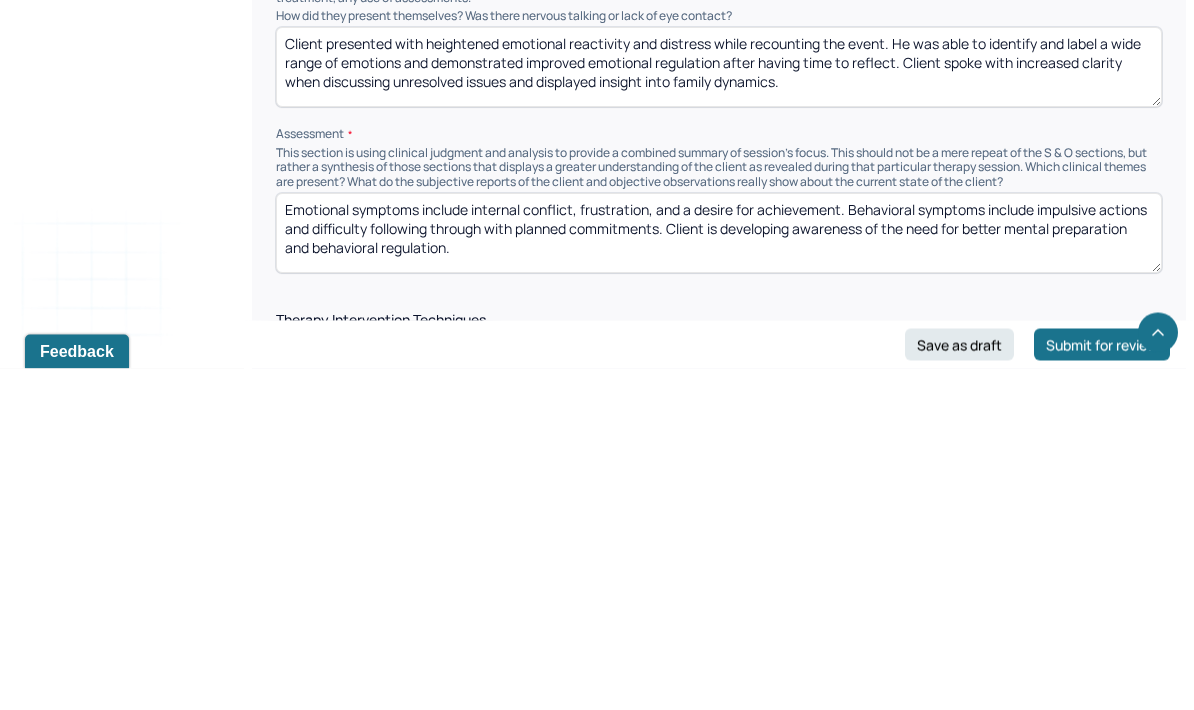 scroll, scrollTop: 1465, scrollLeft: 0, axis: vertical 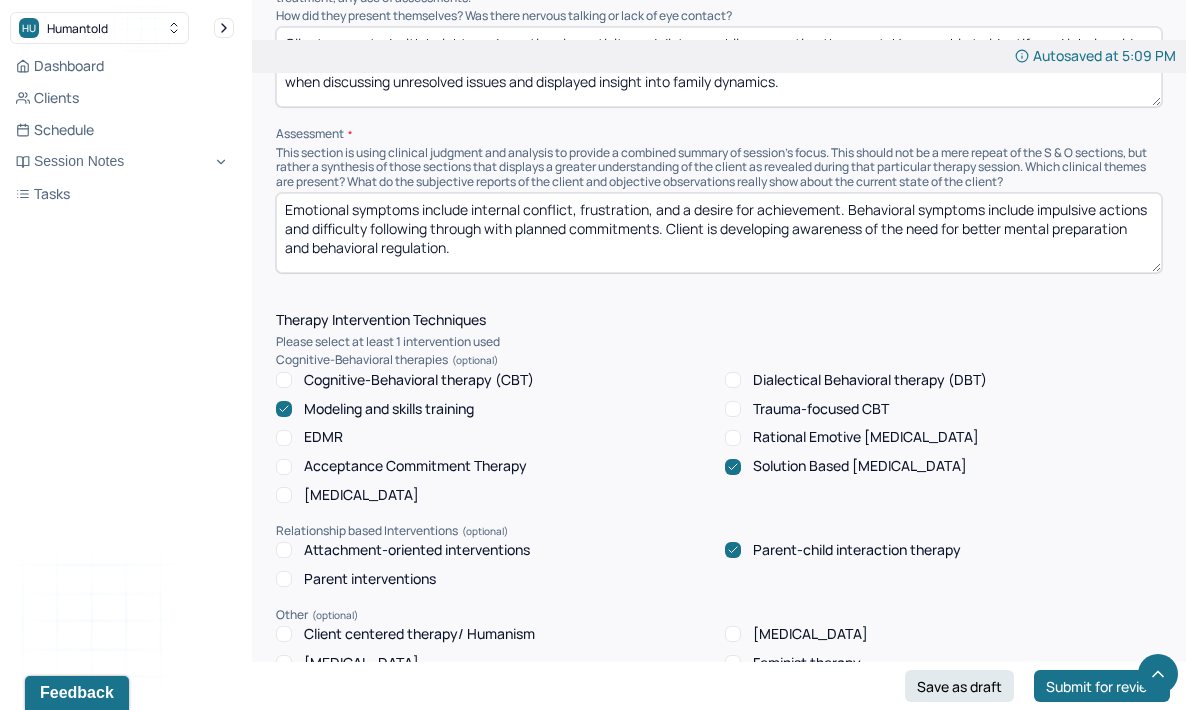 type on "Client presented with heightened emotional reactivity and distress while recounting the event. He was able to identify and label a wide range of emotions and demonstrated improved emotional regulation after having time to reflect. Client spoke with increased clarity when discussing unresolved issues and displayed insight into family dynamics." 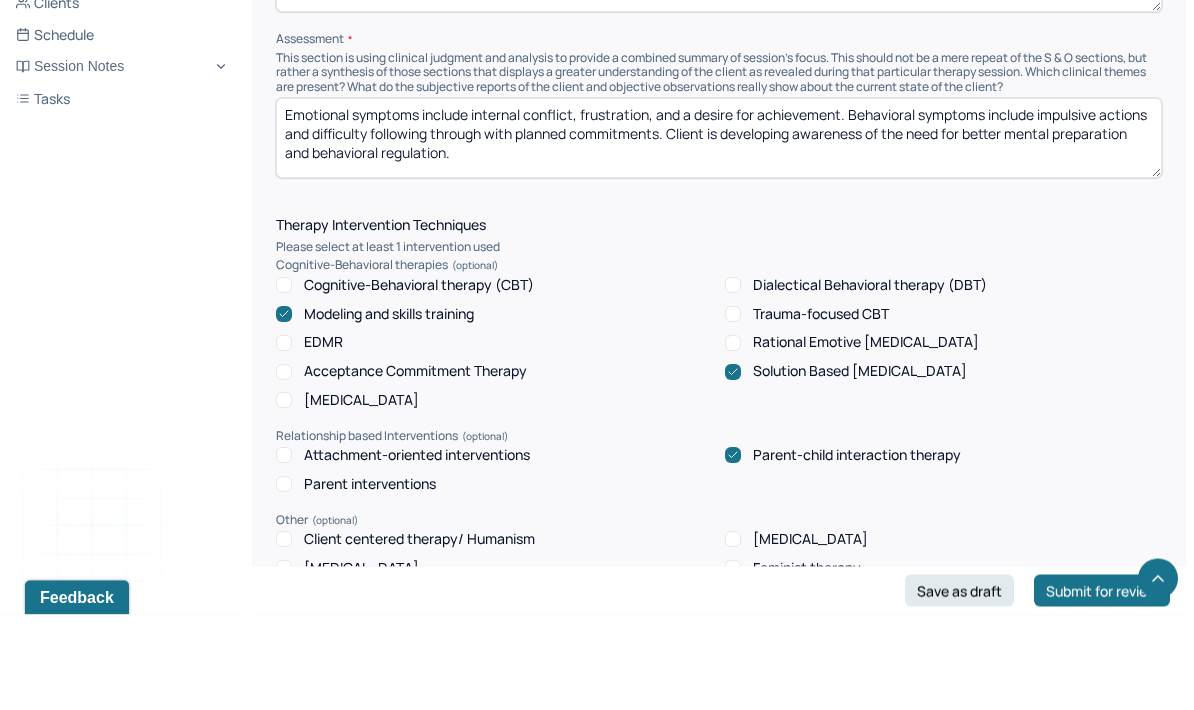 paste on "Client continues to process acute emotional distress related to family conflict. He shows good insight into his emotions and the impact of familial dynamics on himself and his sister. Emotional symptoms include anxiety, anger, and hurt; behaviorally, he experienced panic-like symptoms and screaming during the peak of the conflict. Emotional regulation has improved slightly following camp experience, though unresolved concerns remai" 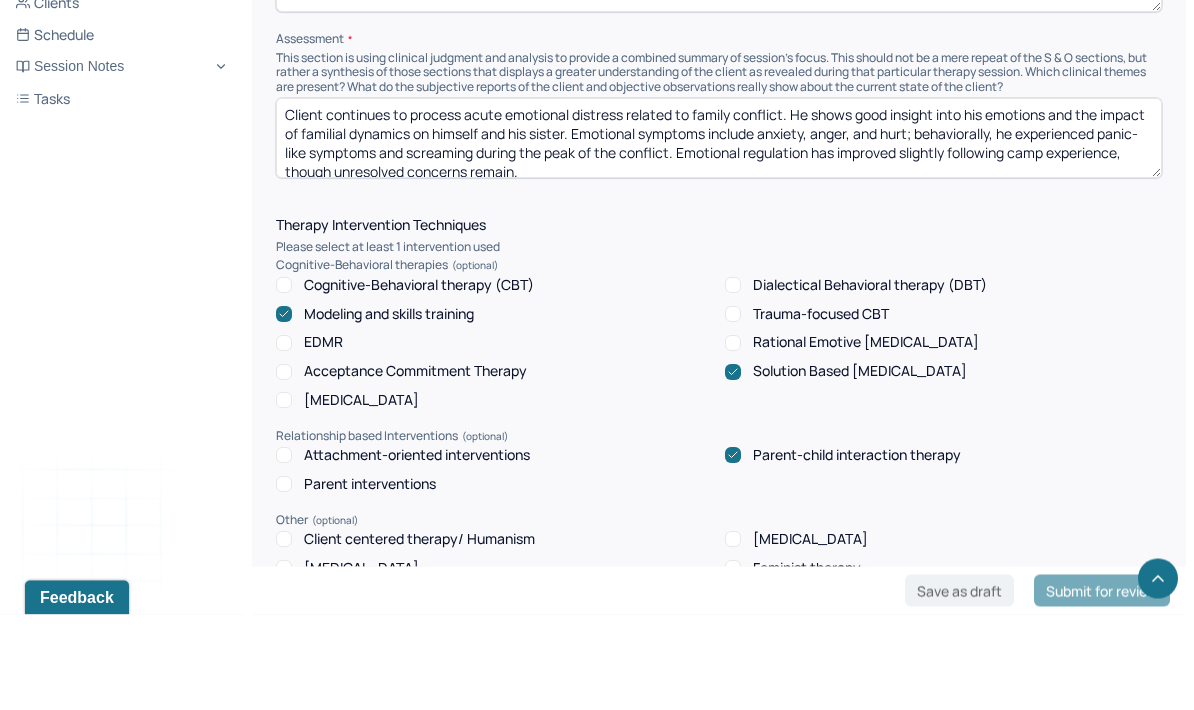 scroll, scrollTop: -1, scrollLeft: 0, axis: vertical 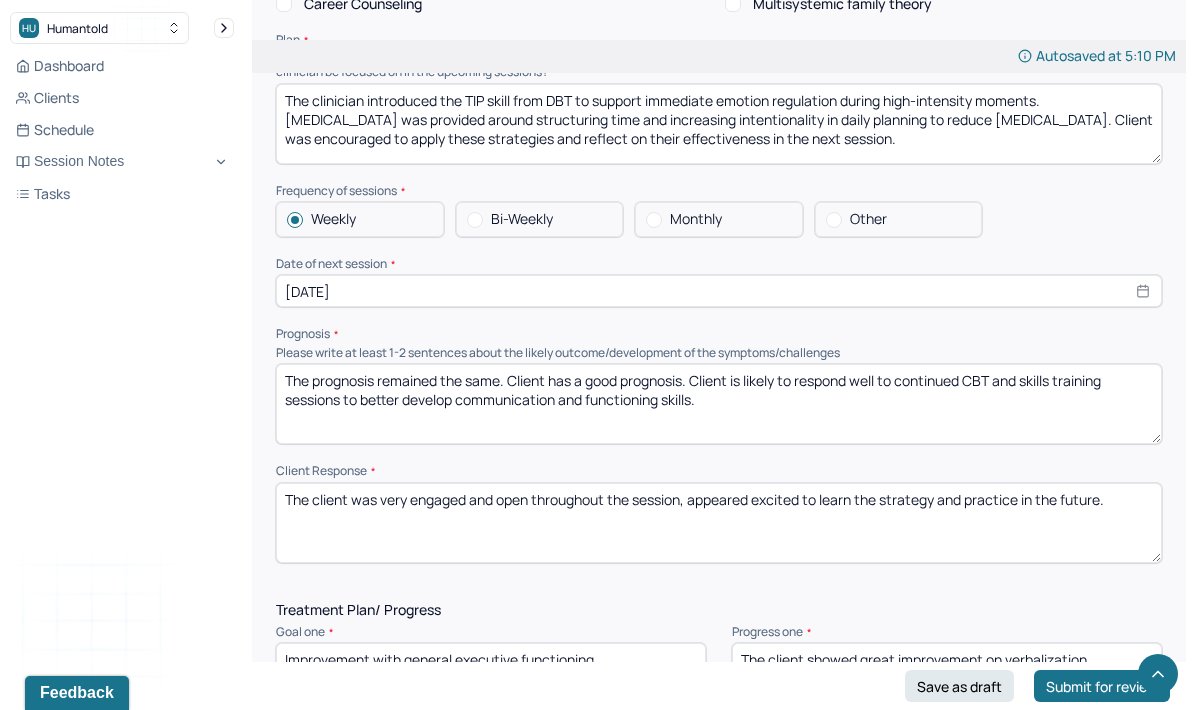 type on "Client continues to process acute emotional distress related to family conflict. He shows good insight into his emotions and the impact of familial dynamics on himself and his sister. Emotional symptoms include anxiety, anger, and hurt; behaviorally, he experienced panic-like symptoms and screaming during the peak of the conflict. Emotional regulation has improved slightly following camp experience, though unresolved concerns remain." 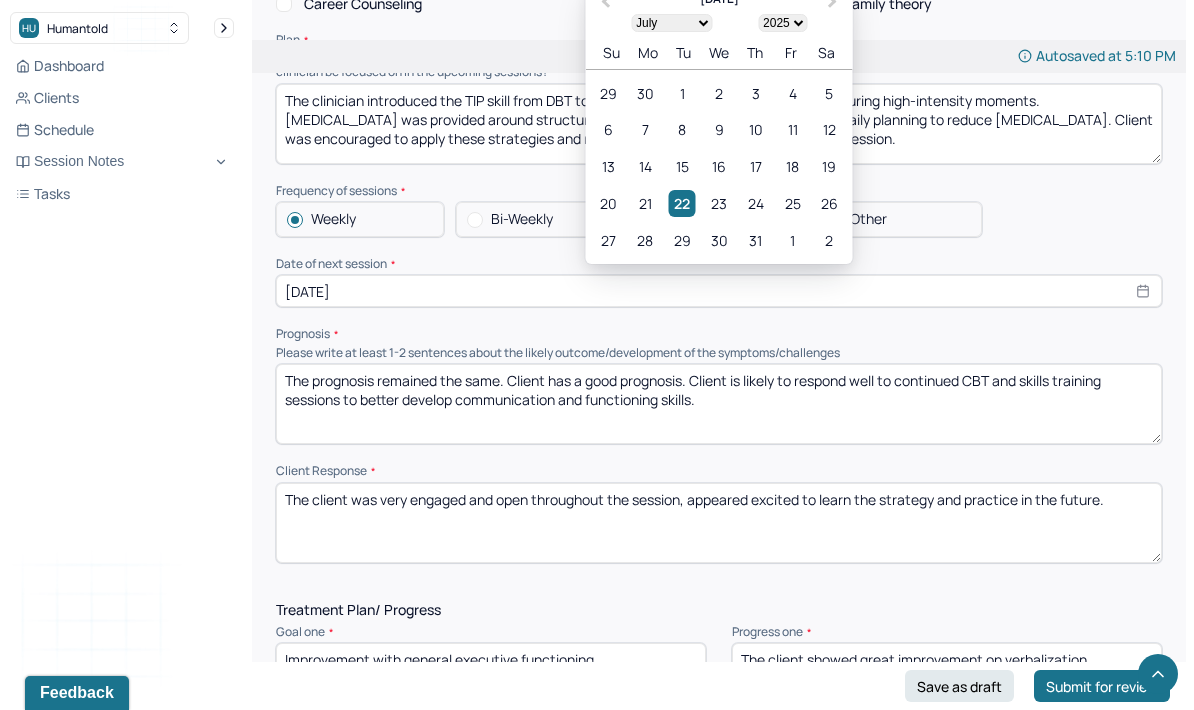 scroll, scrollTop: 2267, scrollLeft: 0, axis: vertical 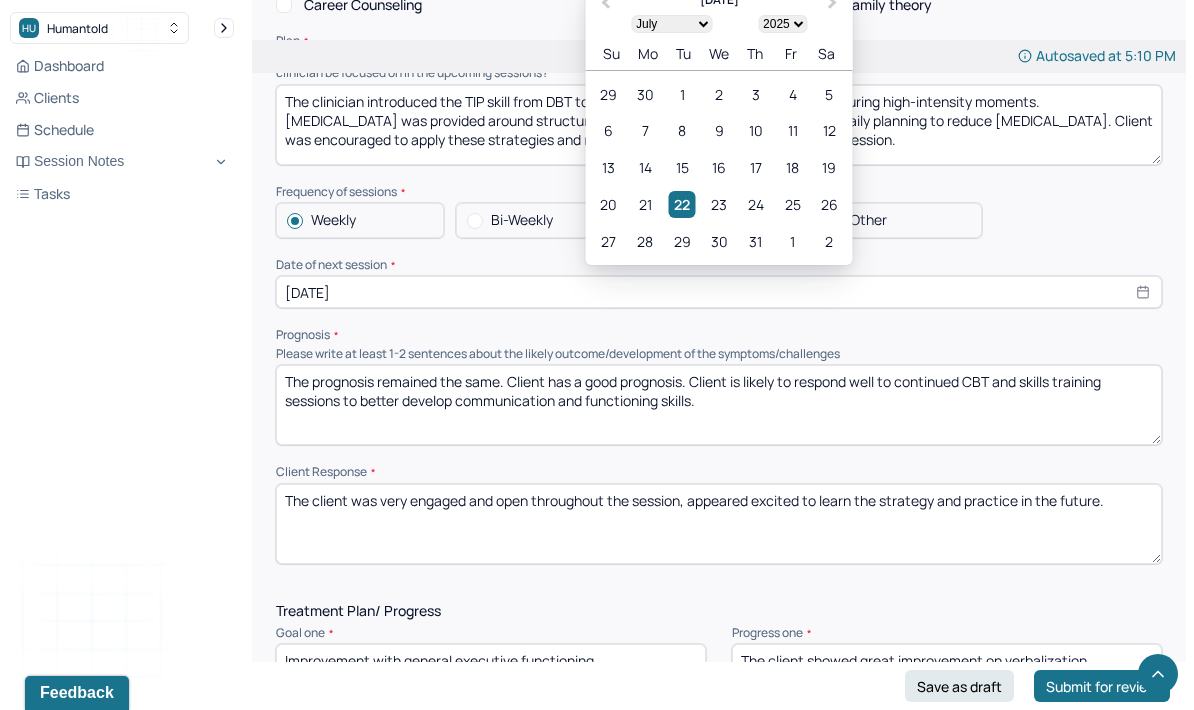 click on "29" at bounding box center [682, 241] 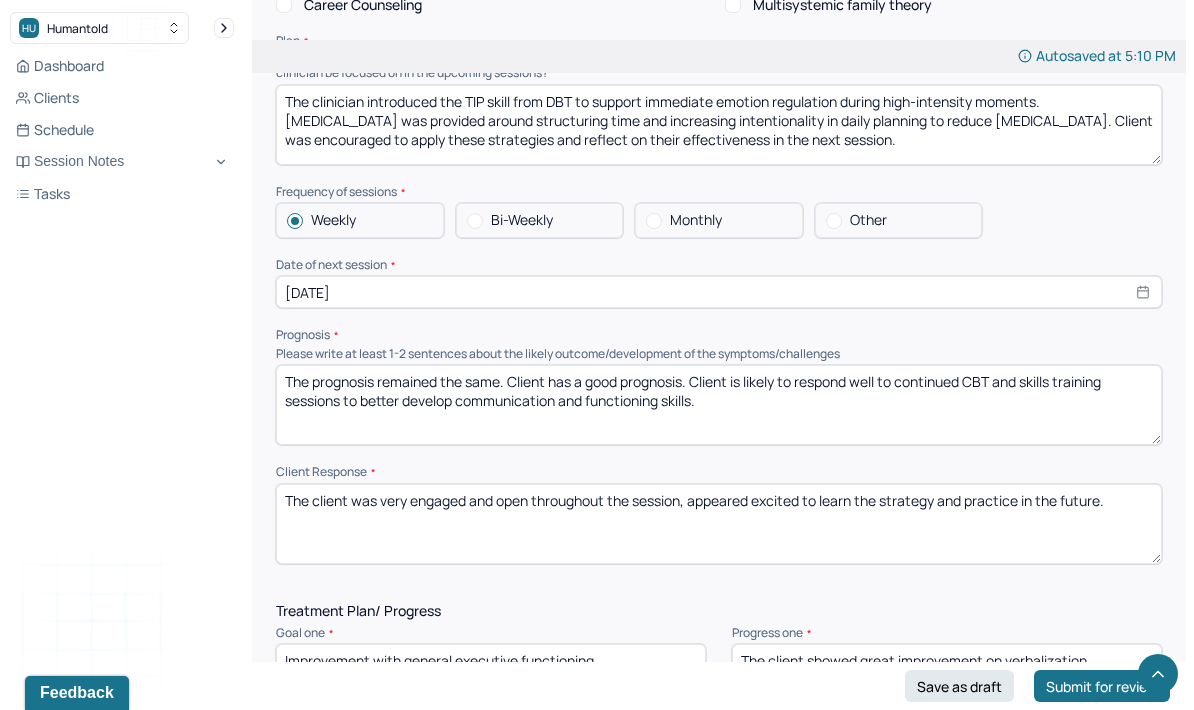 type on "[DATE]" 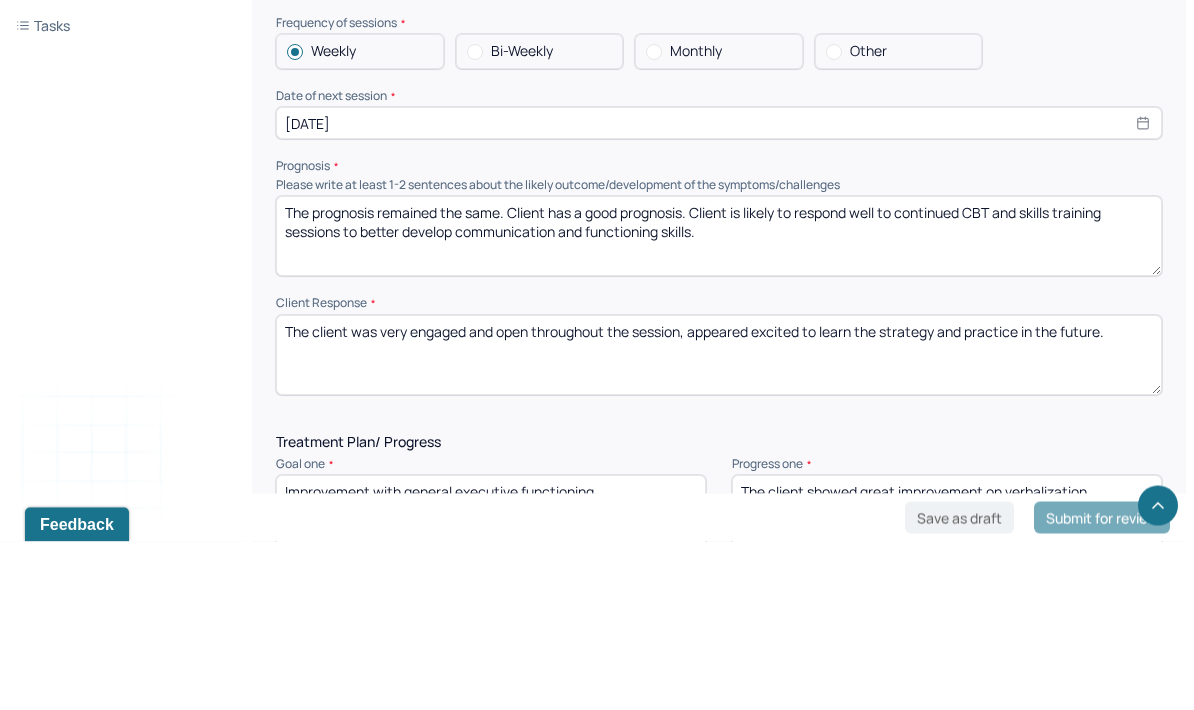 click on "The prognosis remained the same. Client has a good prognosis. Client is likely to respond well to continued CBT and skills training sessions to better develop communication and functioning skills." at bounding box center (719, 405) 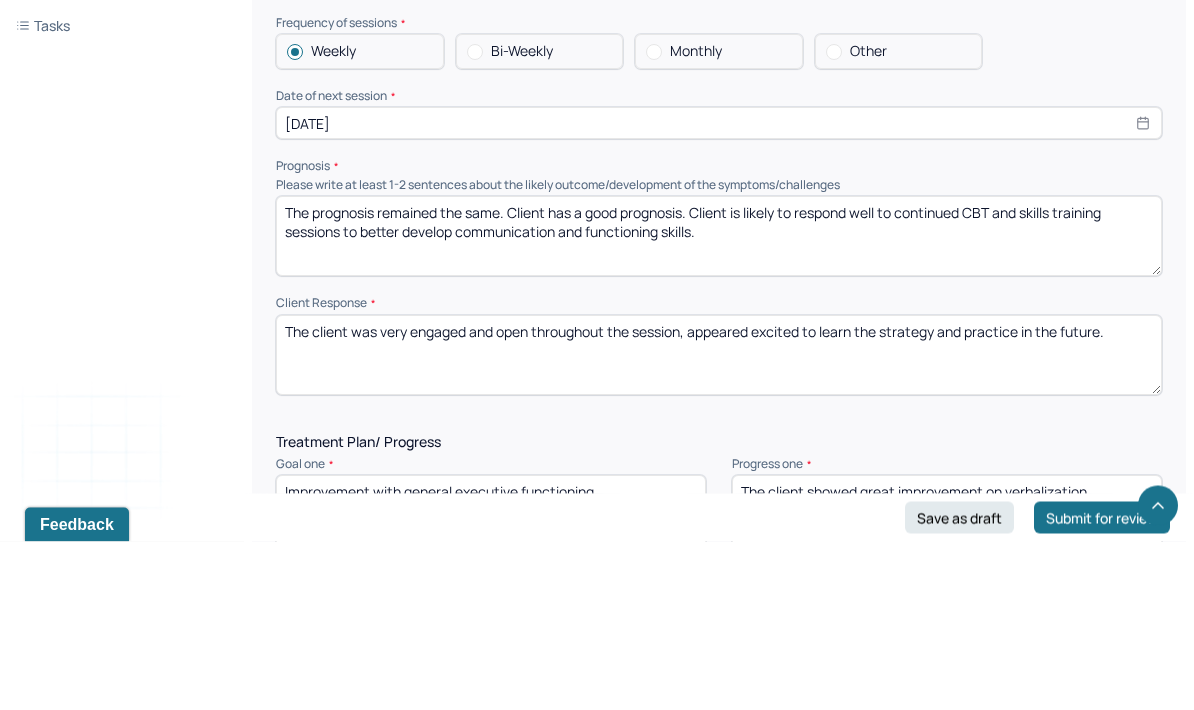 click on "The prognosis remained the same. Client has a good prognosis. Client is likely to respond well to continued CBT and skills training sessions to better develop communication and functioning skills." at bounding box center (719, 405) 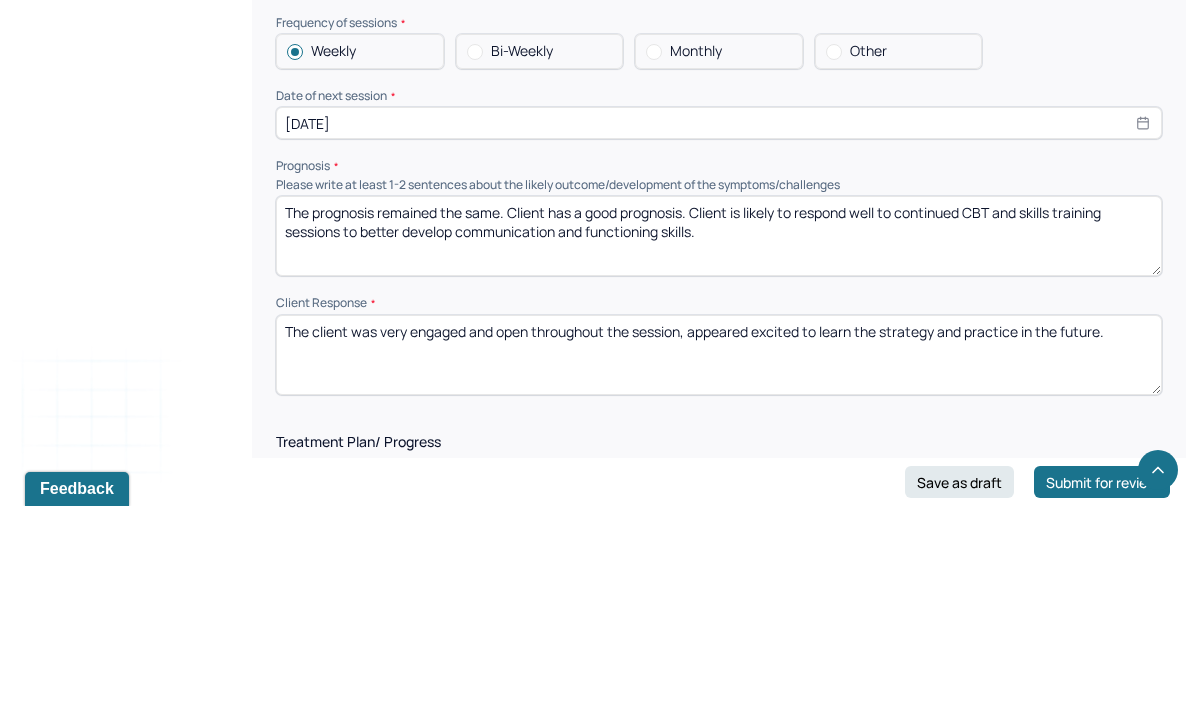 scroll, scrollTop: 2199, scrollLeft: 0, axis: vertical 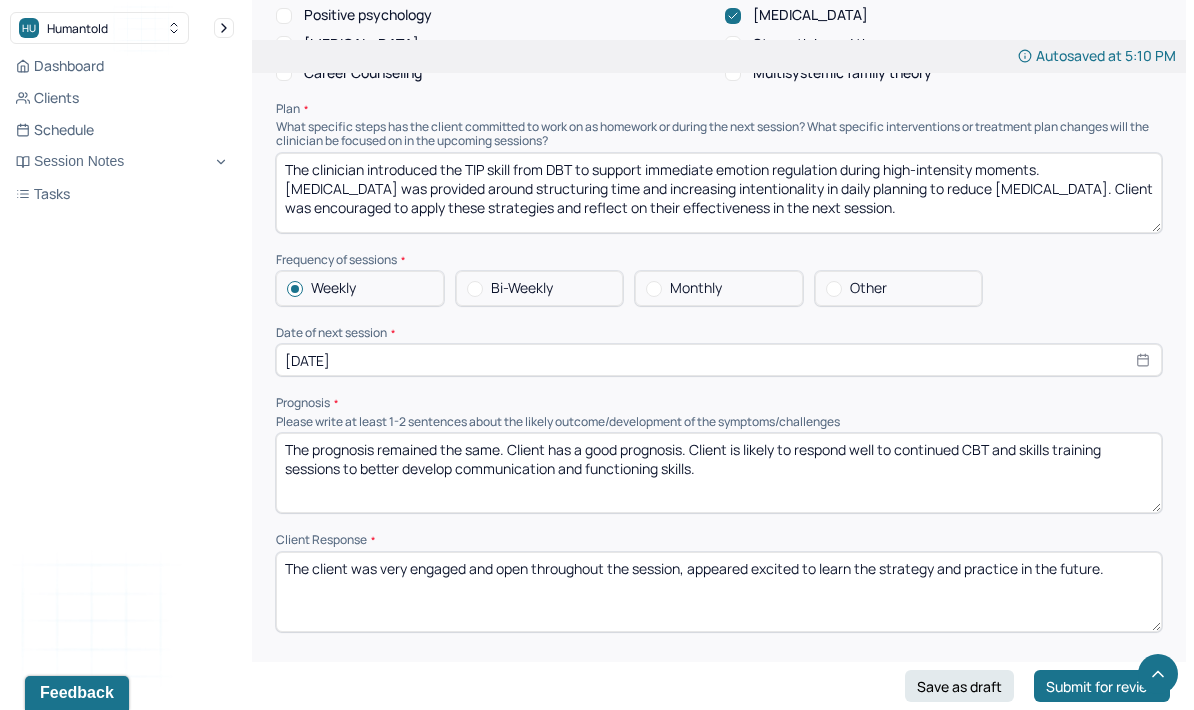 click on "The clinician introduced the TIP skill from DBT to support immediate emotion regulation during high-intensity moments. [MEDICAL_DATA] was provided around structuring time and increasing intentionality in daily planning to reduce [MEDICAL_DATA]. Client was encouraged to apply these strategies and reflect on their effectiveness in the next session." at bounding box center (719, 193) 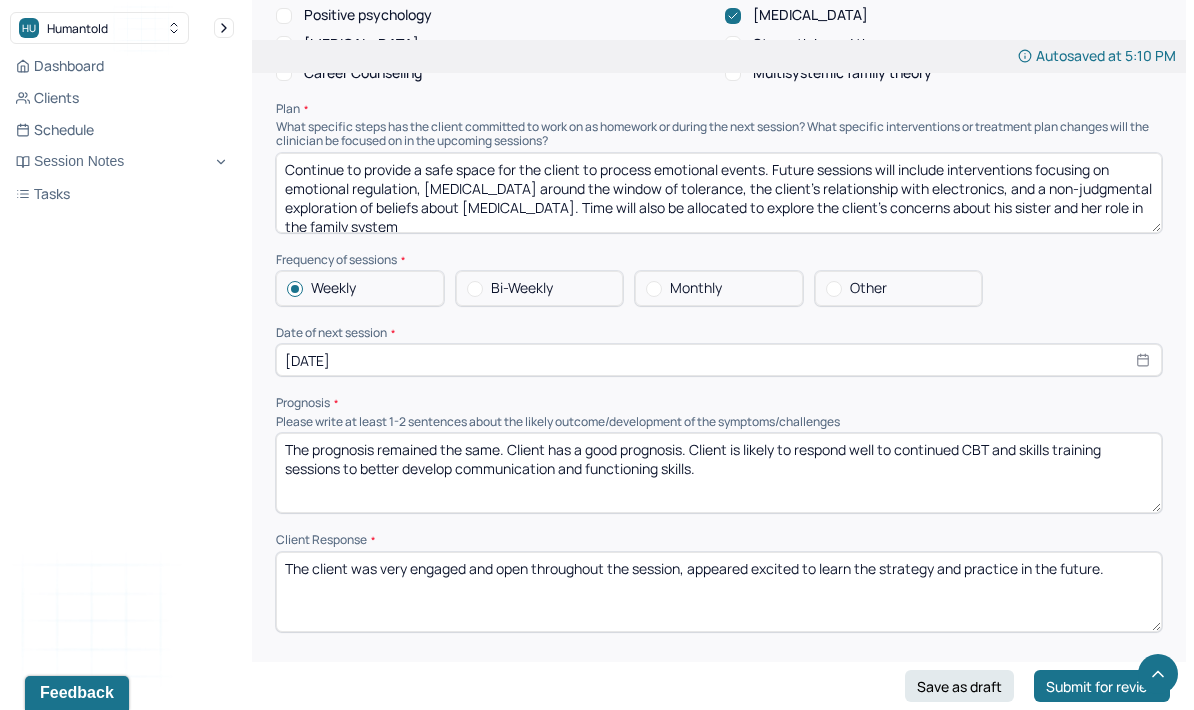 scroll, scrollTop: 0, scrollLeft: 0, axis: both 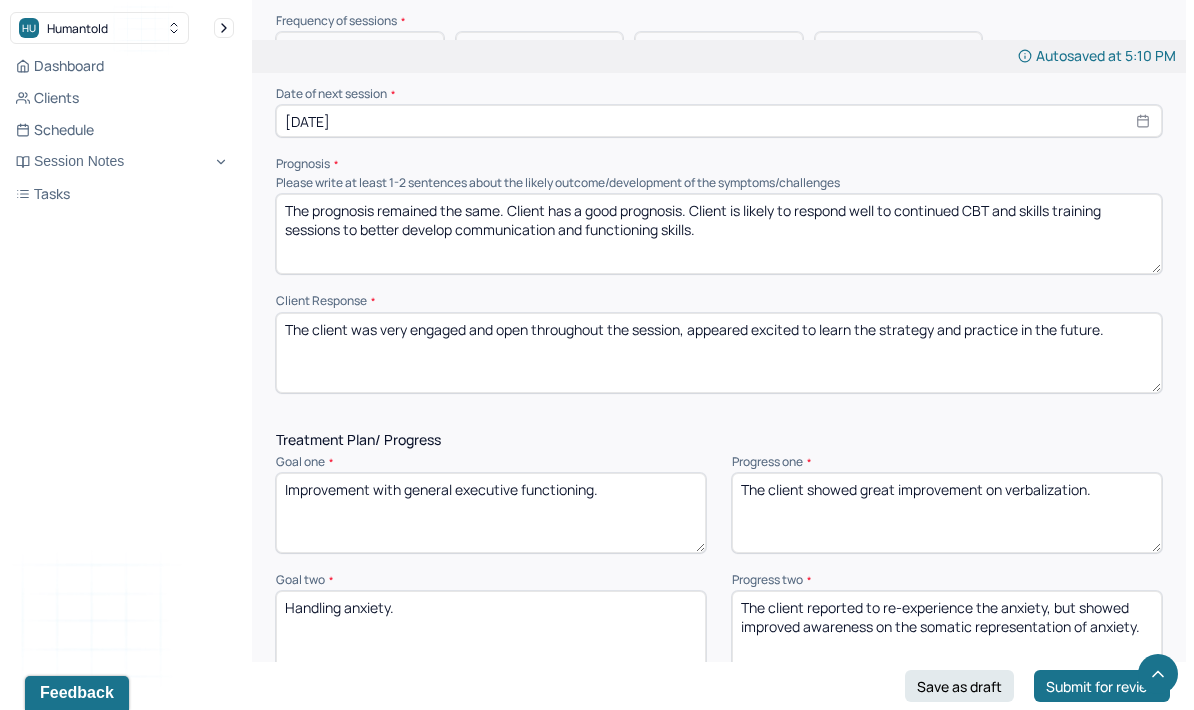 type on "Continue to provide a safe space for the client to process emotional events. Future sessions will include interventions focusing on emotional regulation, [MEDICAL_DATA] around the window of tolerance, the client’s relationship with electronics, and a non-judgmental exploration of beliefs about [MEDICAL_DATA]. Time will also be allocated to explore the client’s concerns about his sister and her role in the family system" 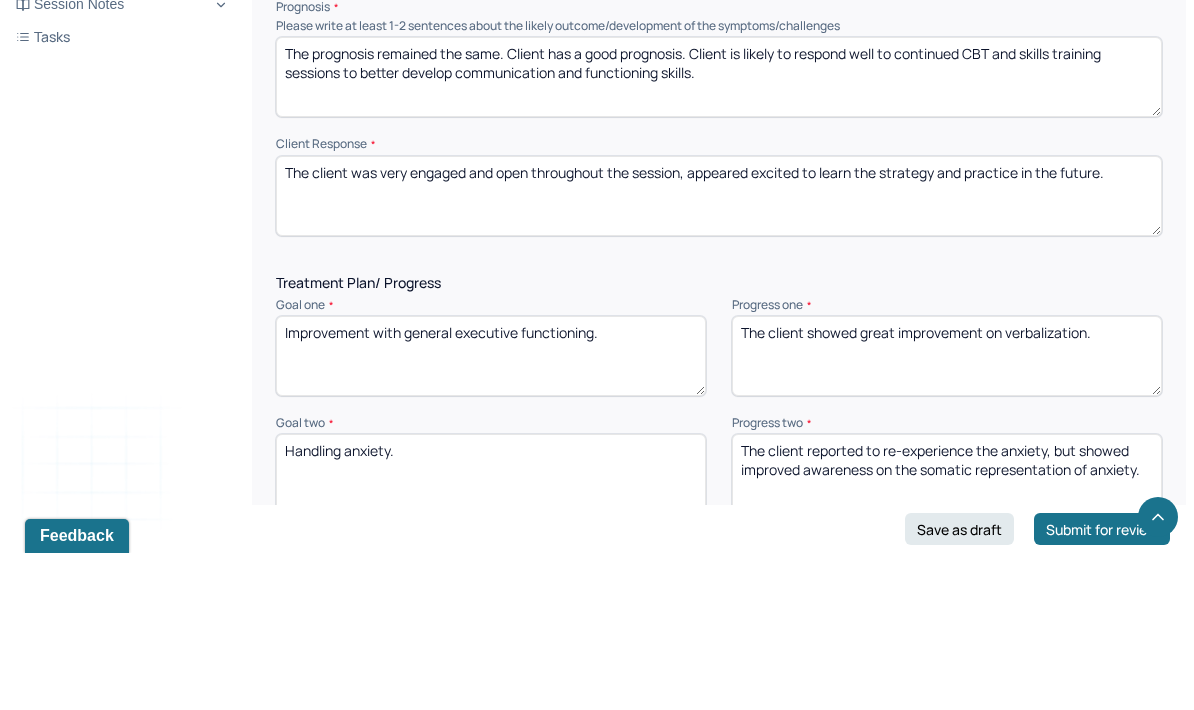 click on "The client was very engaged and open throughout the session, appeared excited to learn the strategy and practice in the future." at bounding box center (719, 353) 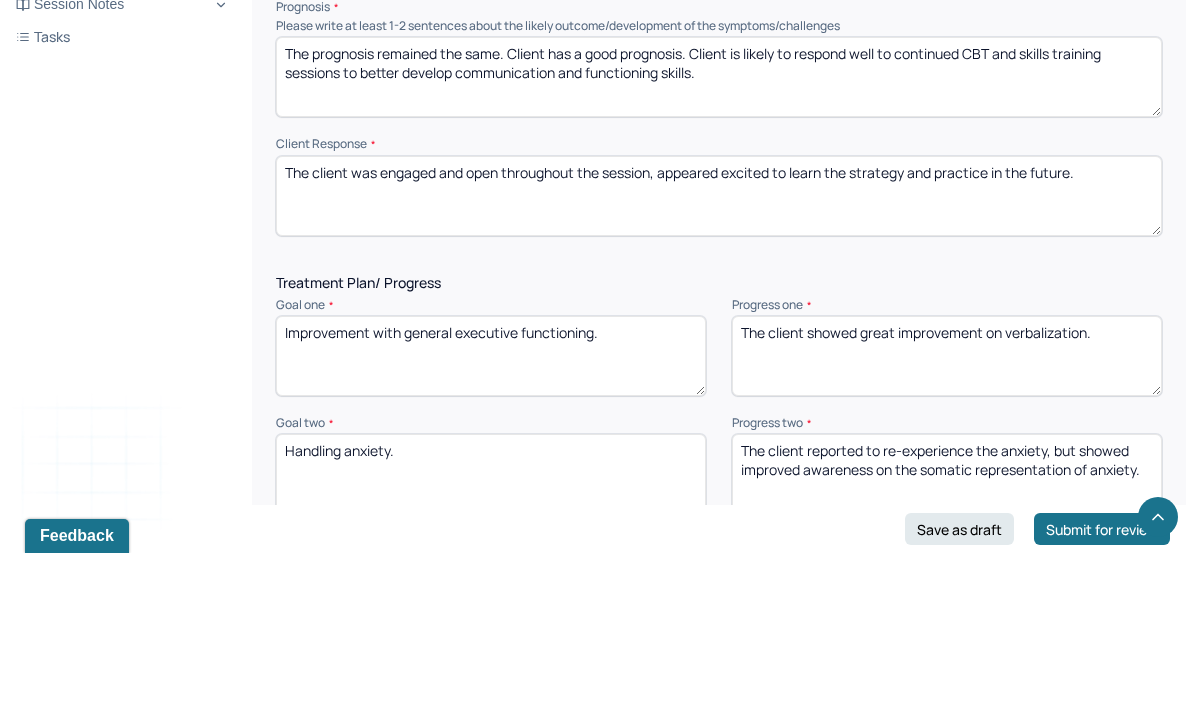 click on "The client was very engaged and open throughout the session, appeared excited to learn the strategy and practice in the future." at bounding box center [719, 353] 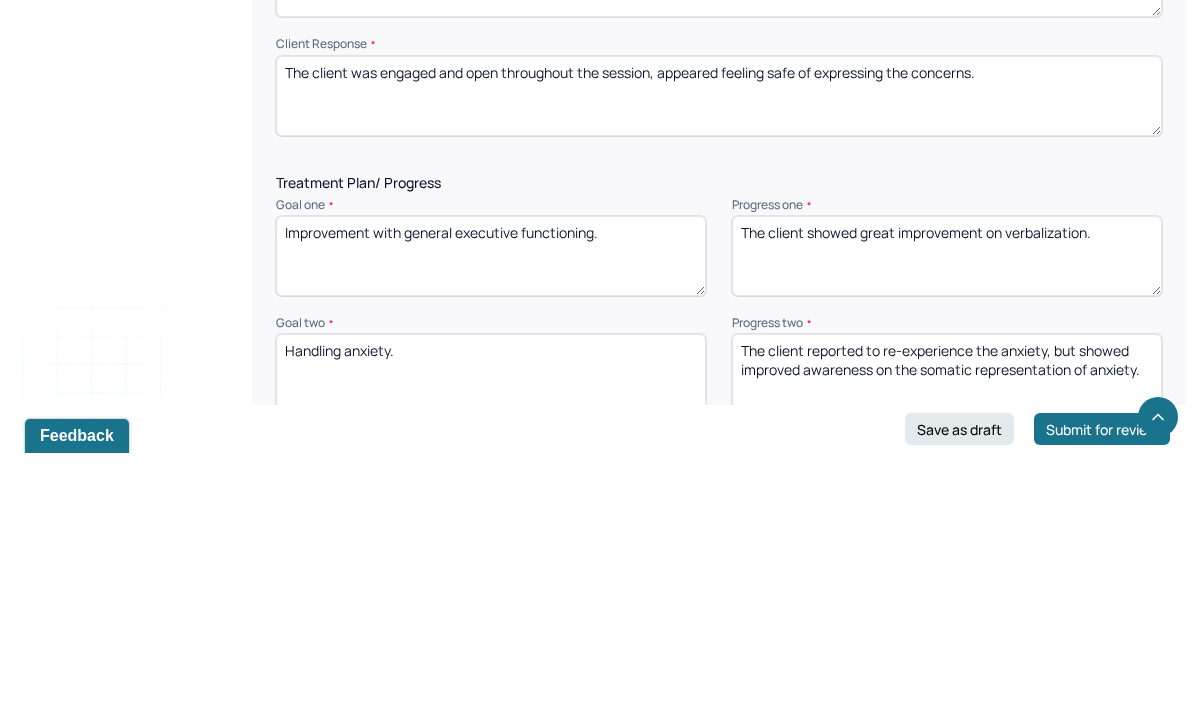 type on "The client was engaged and open throughout the session, appeared feeling safe of expressing the concerns." 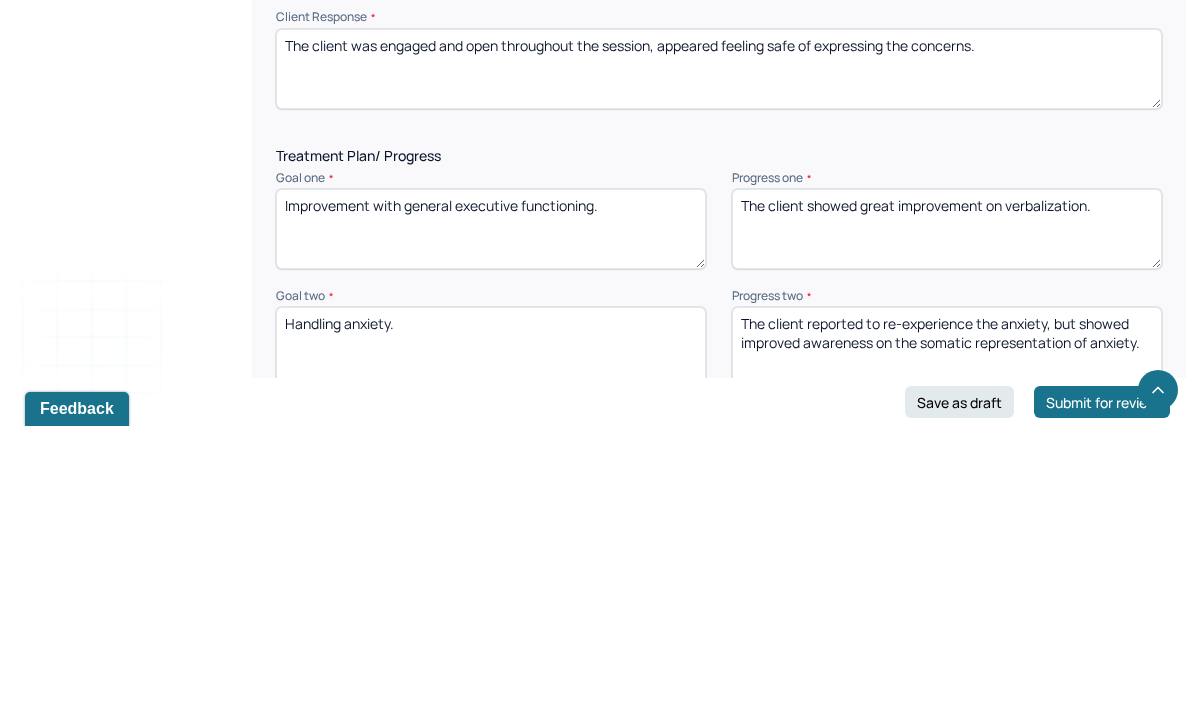 click on "The client showed great improvement on verbalization." at bounding box center [947, 513] 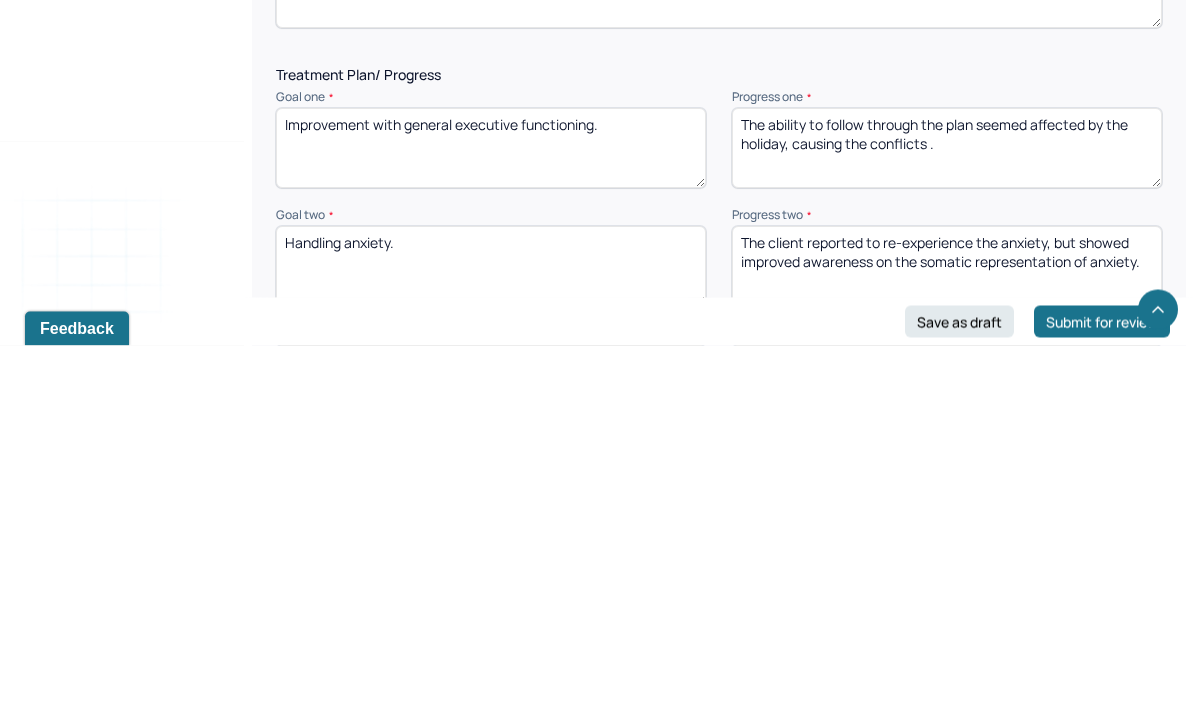 type on "The ability to follow through the plan seemed affected by the holiday, causing the conflicts ." 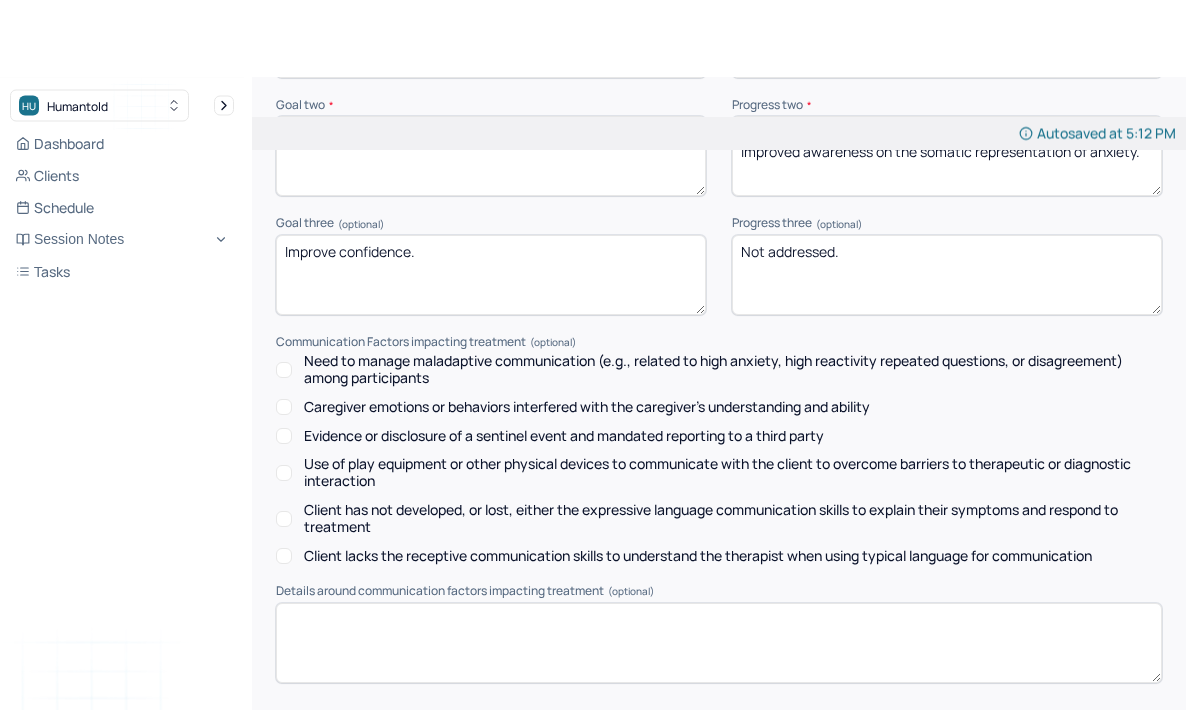 scroll, scrollTop: 3055, scrollLeft: 0, axis: vertical 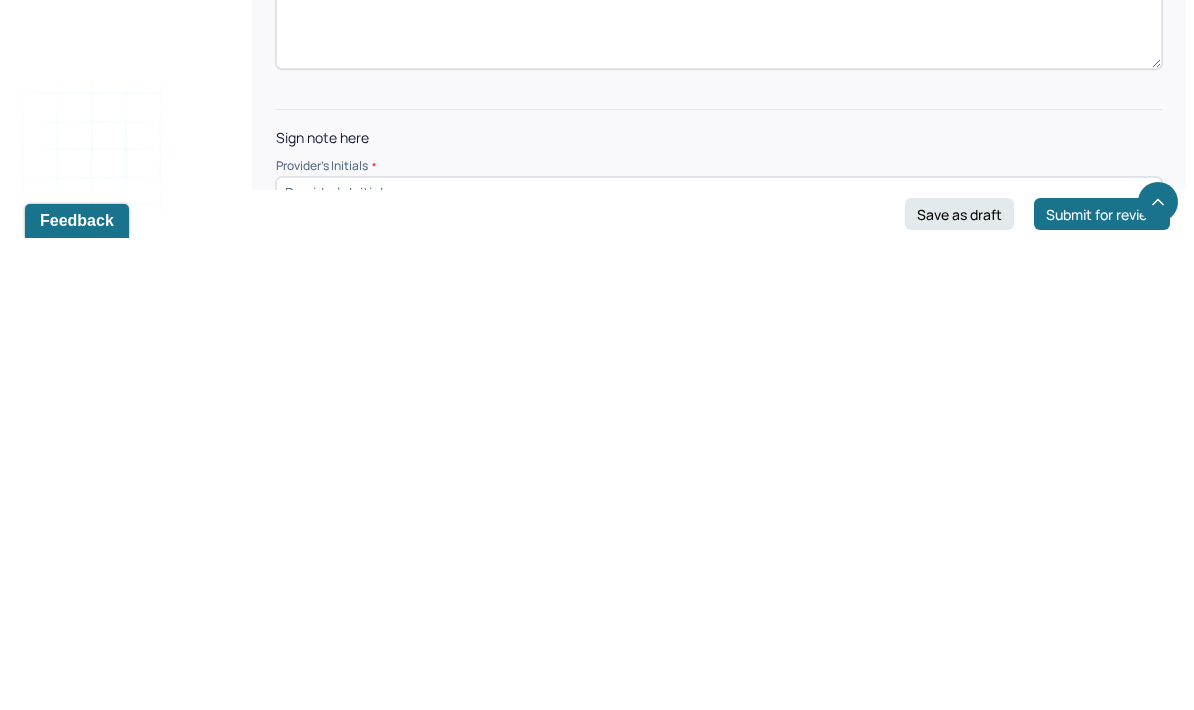 click at bounding box center [719, 665] 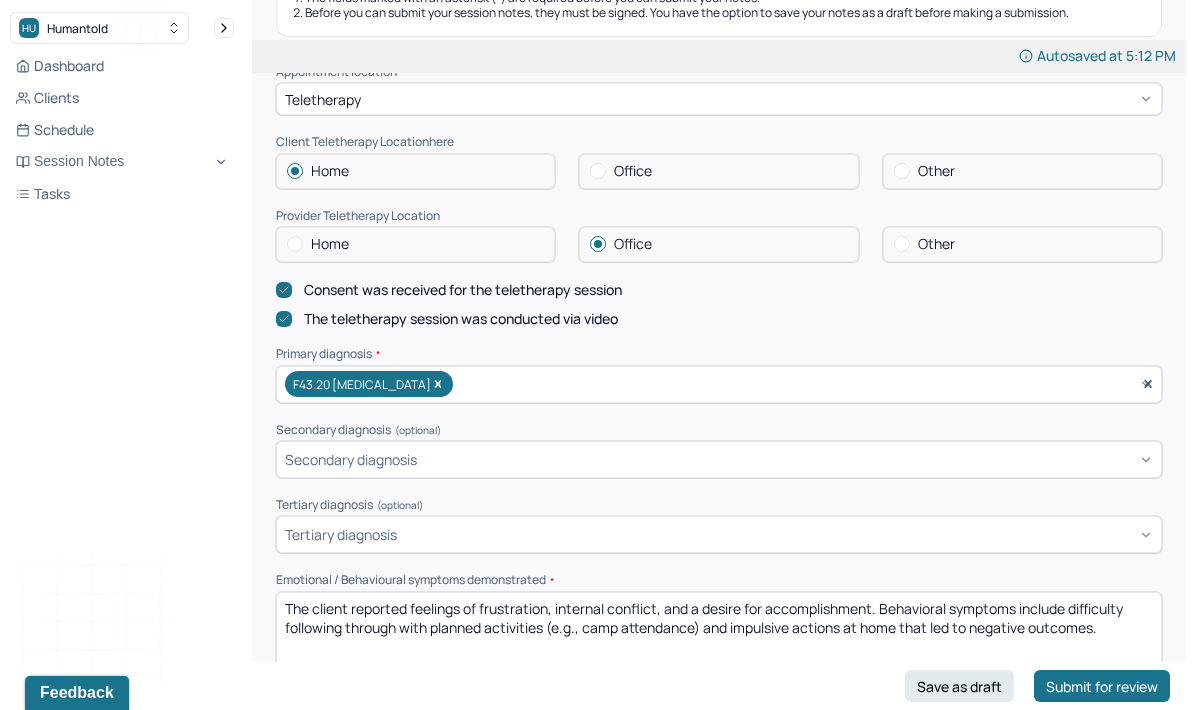 scroll, scrollTop: 429, scrollLeft: 0, axis: vertical 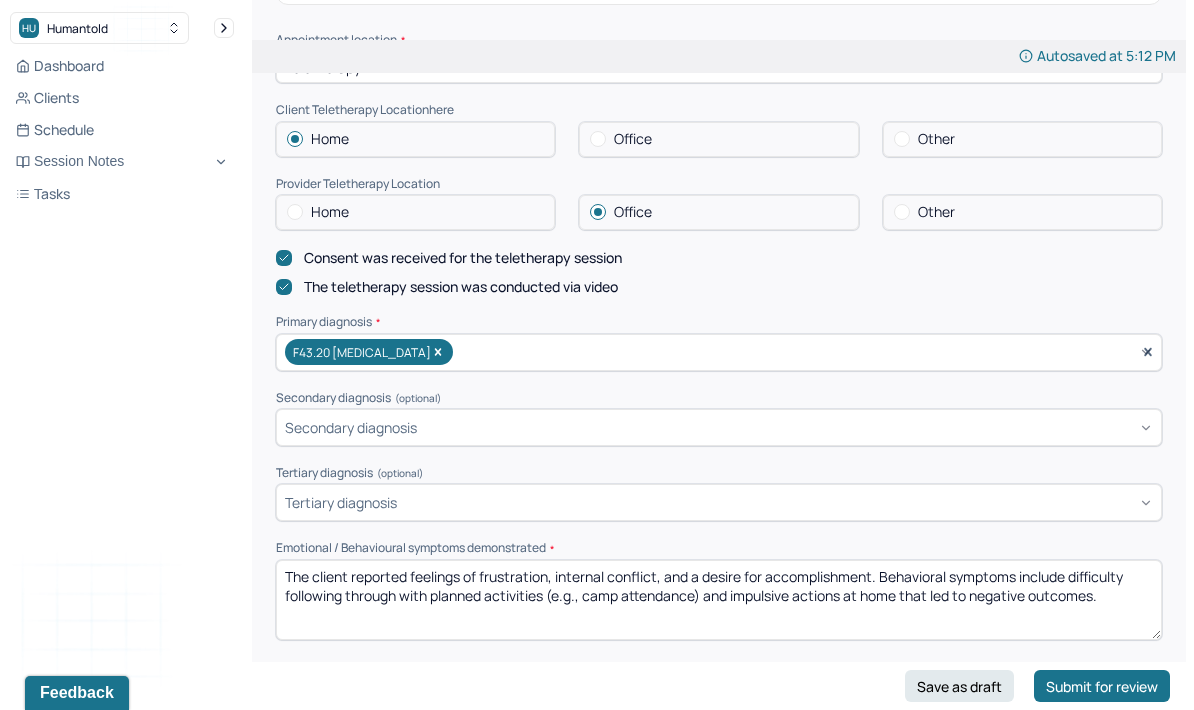 type on "Wz" 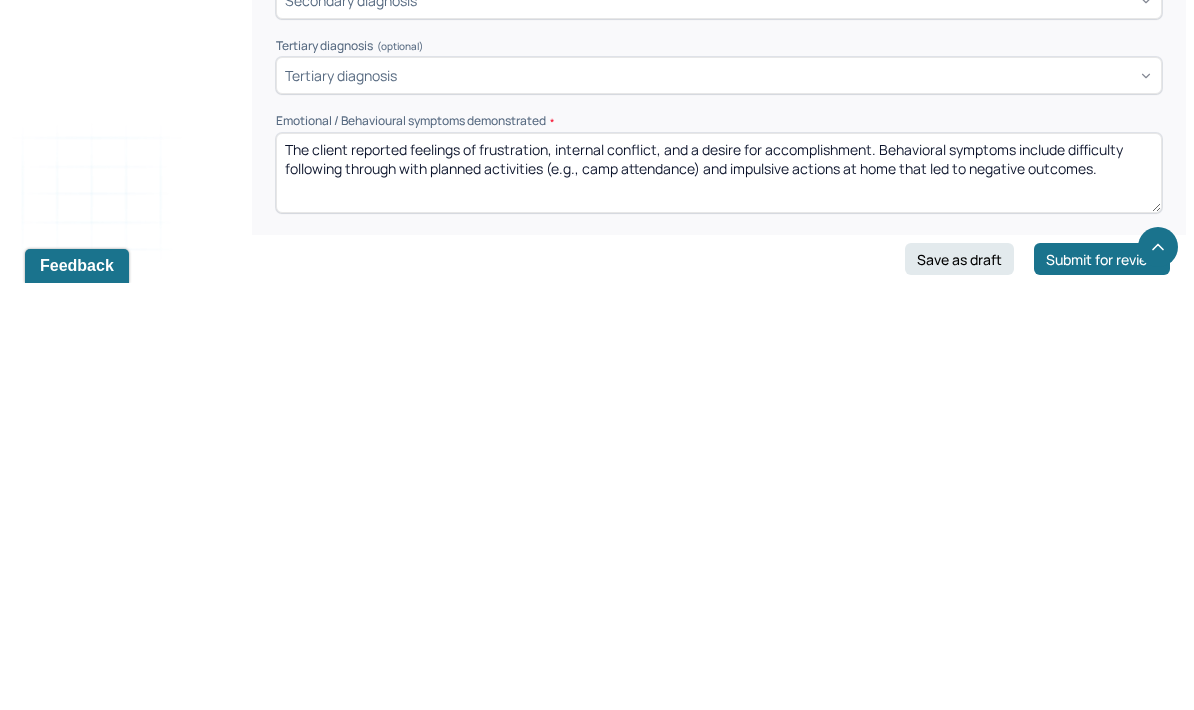 click on "The client reported feelings of frustration, internal conflict, and a desire for accomplishment. Behavioral symptoms include difficulty following through with planned activities (e.g., camp attendance) and impulsive actions at home that led to negative outcomes." at bounding box center (719, 600) 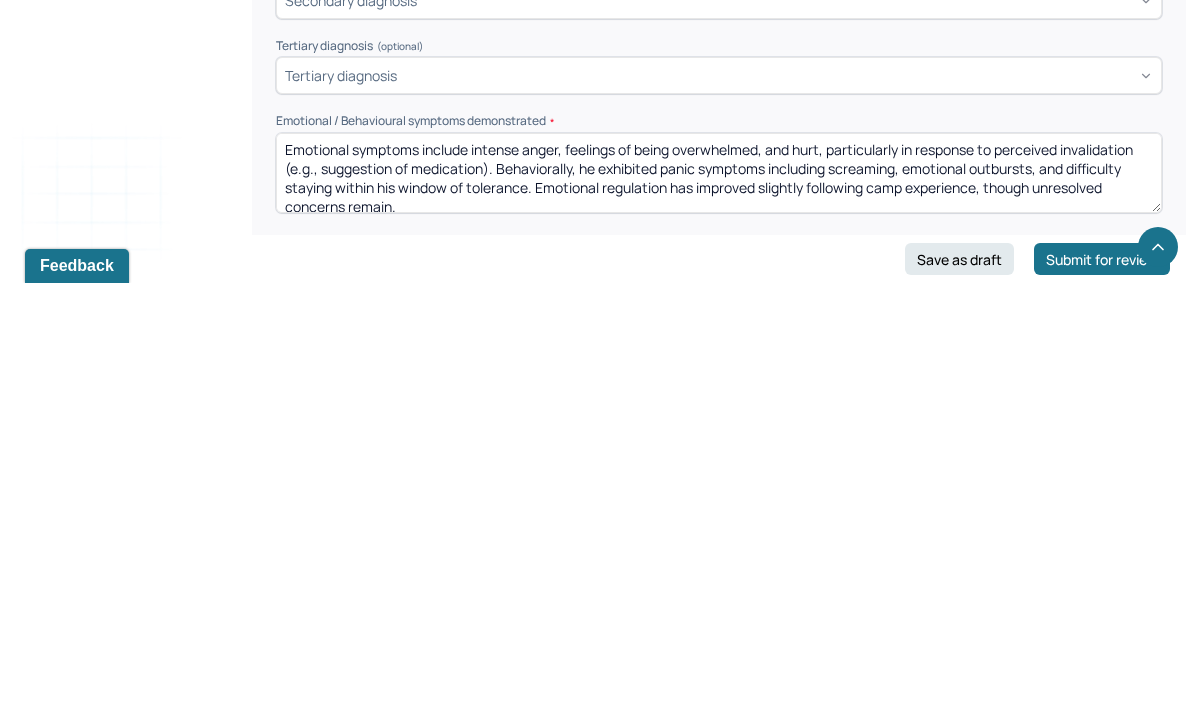 scroll, scrollTop: 8, scrollLeft: 0, axis: vertical 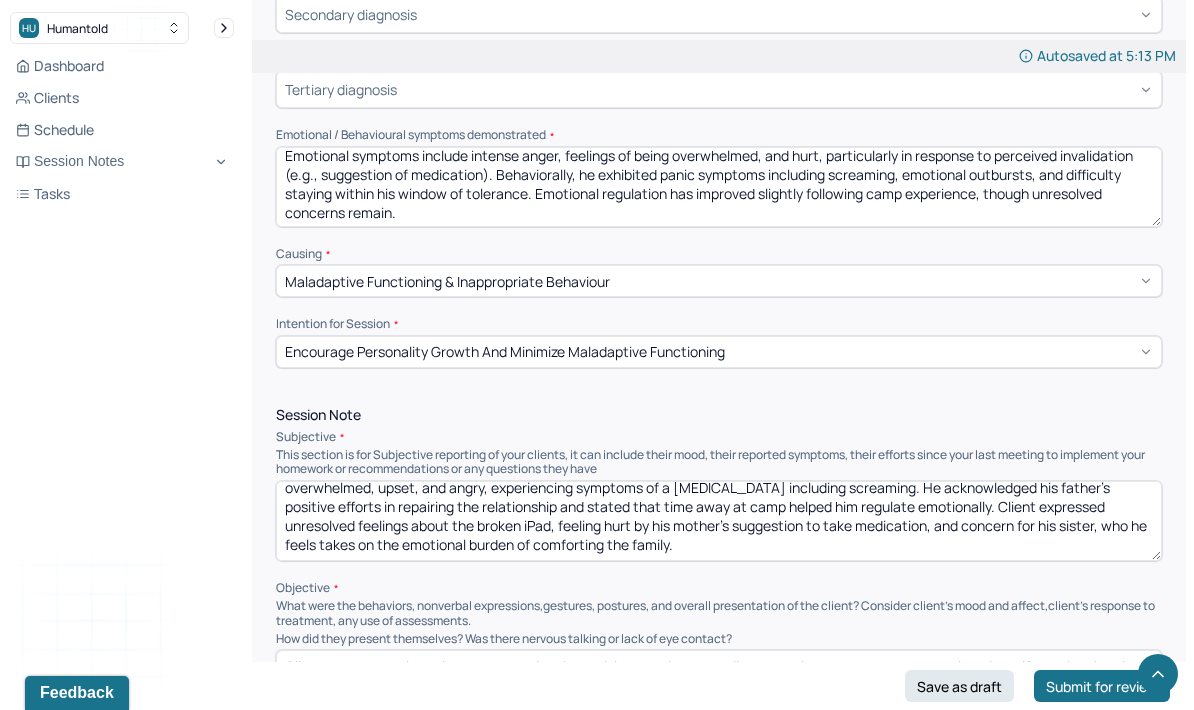 type on "Emotional symptoms include intense anger, feelings of being overwhelmed, and hurt, particularly in response to perceived invalidation (e.g., suggestion of medication). Behaviorally, he exhibited panic symptoms including screaming, emotional outbursts, and difficulty staying within his window of tolerance. Emotional regulation has improved slightly following camp experience, though unresolved concerns remain." 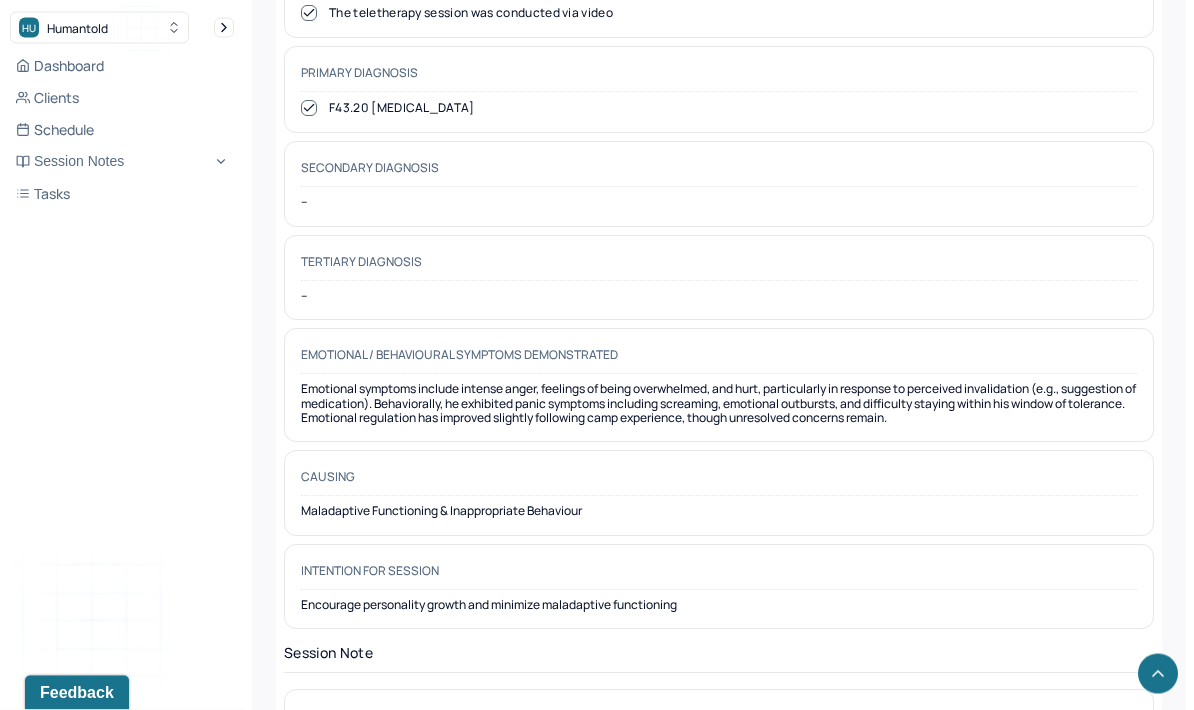scroll, scrollTop: 1179, scrollLeft: 0, axis: vertical 